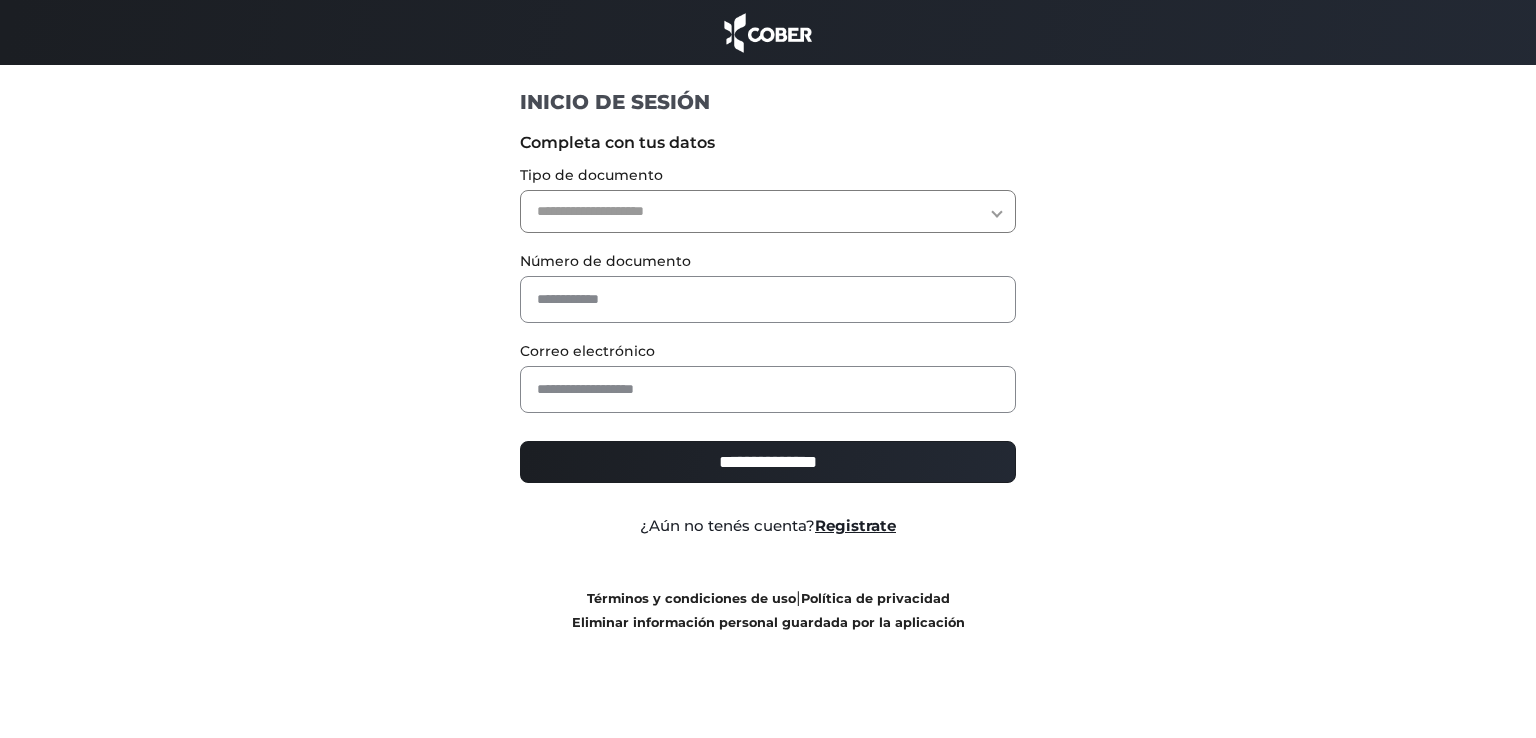 scroll, scrollTop: 0, scrollLeft: 0, axis: both 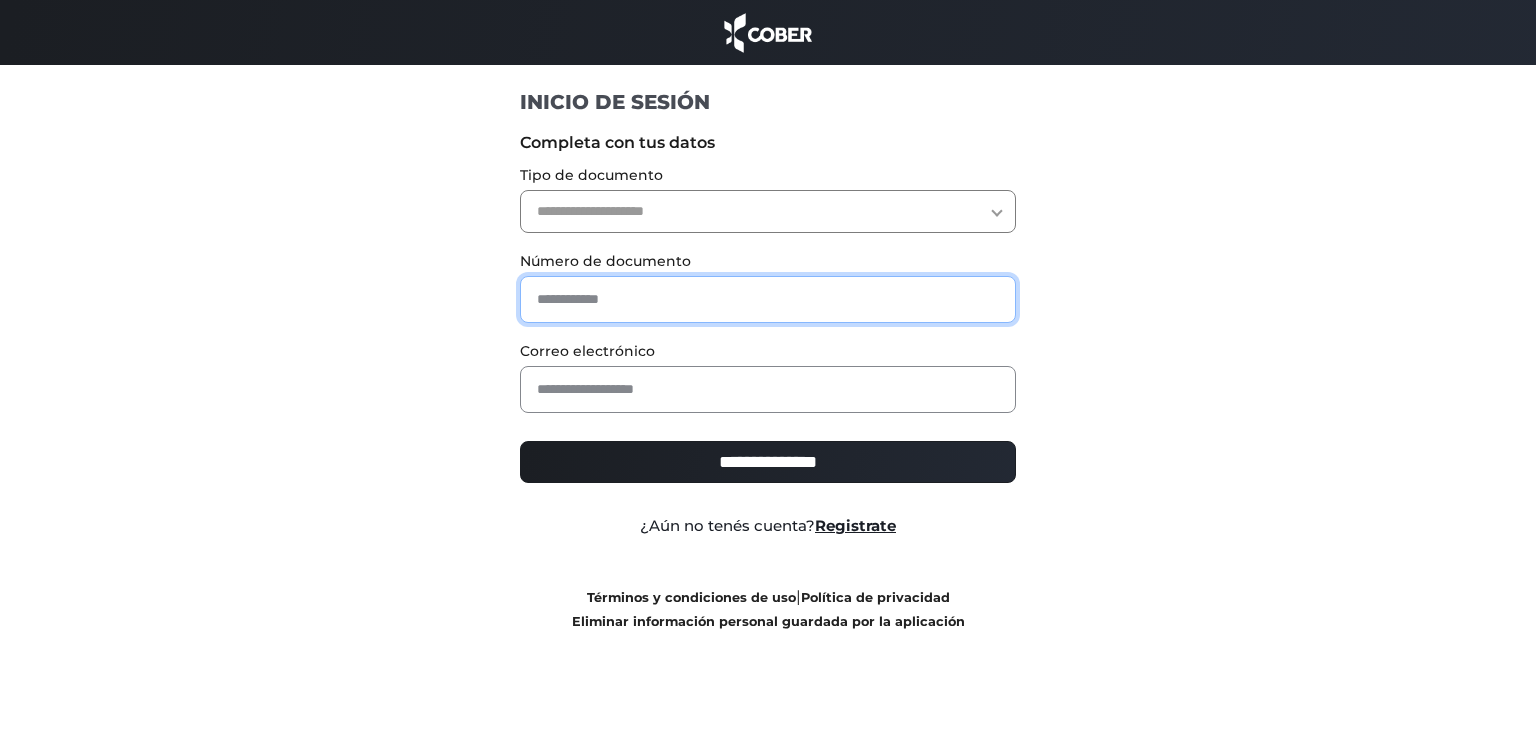 drag, startPoint x: 669, startPoint y: 306, endPoint x: 665, endPoint y: 288, distance: 18.439089 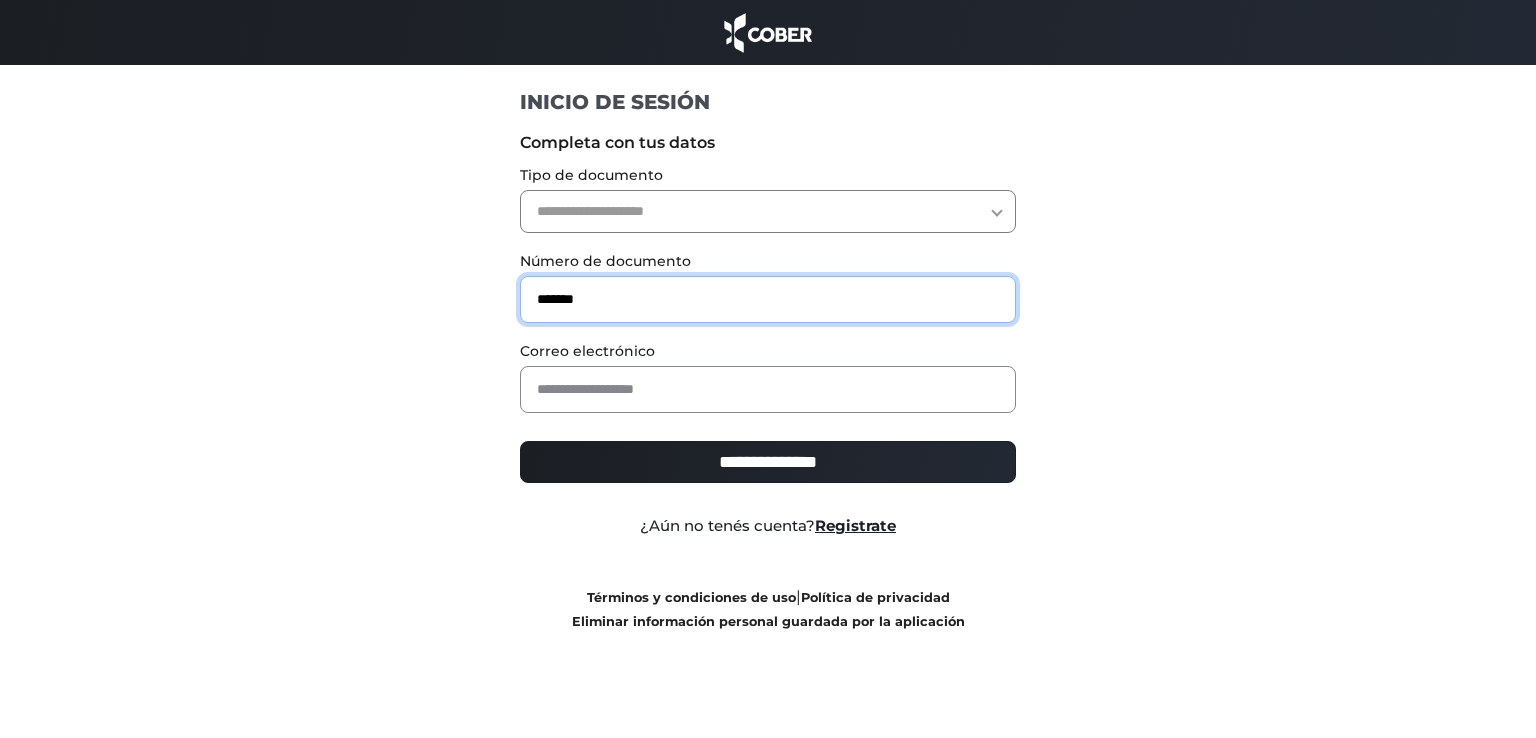 type on "*******" 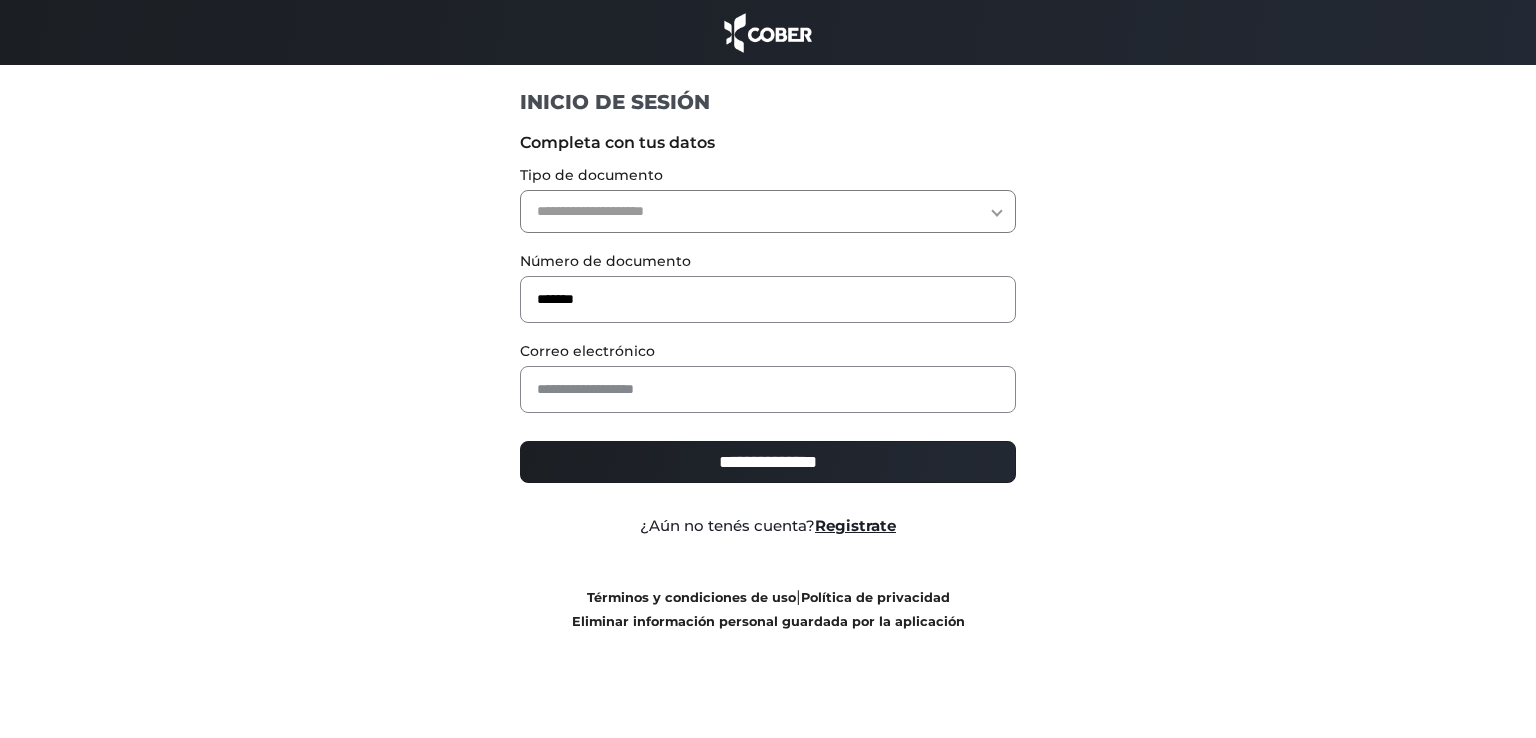 drag, startPoint x: 666, startPoint y: 200, endPoint x: 672, endPoint y: 225, distance: 25.70992 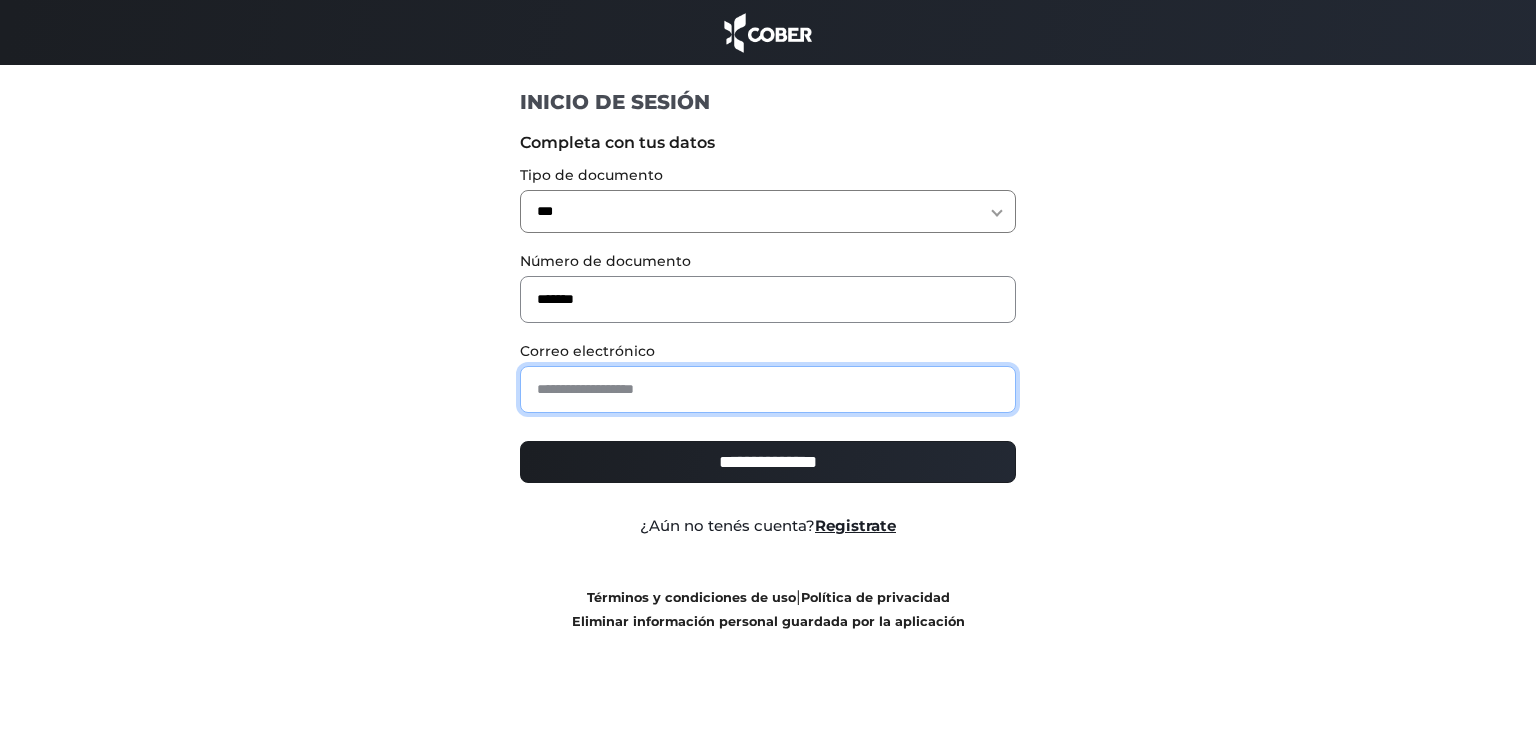 click at bounding box center [768, 389] 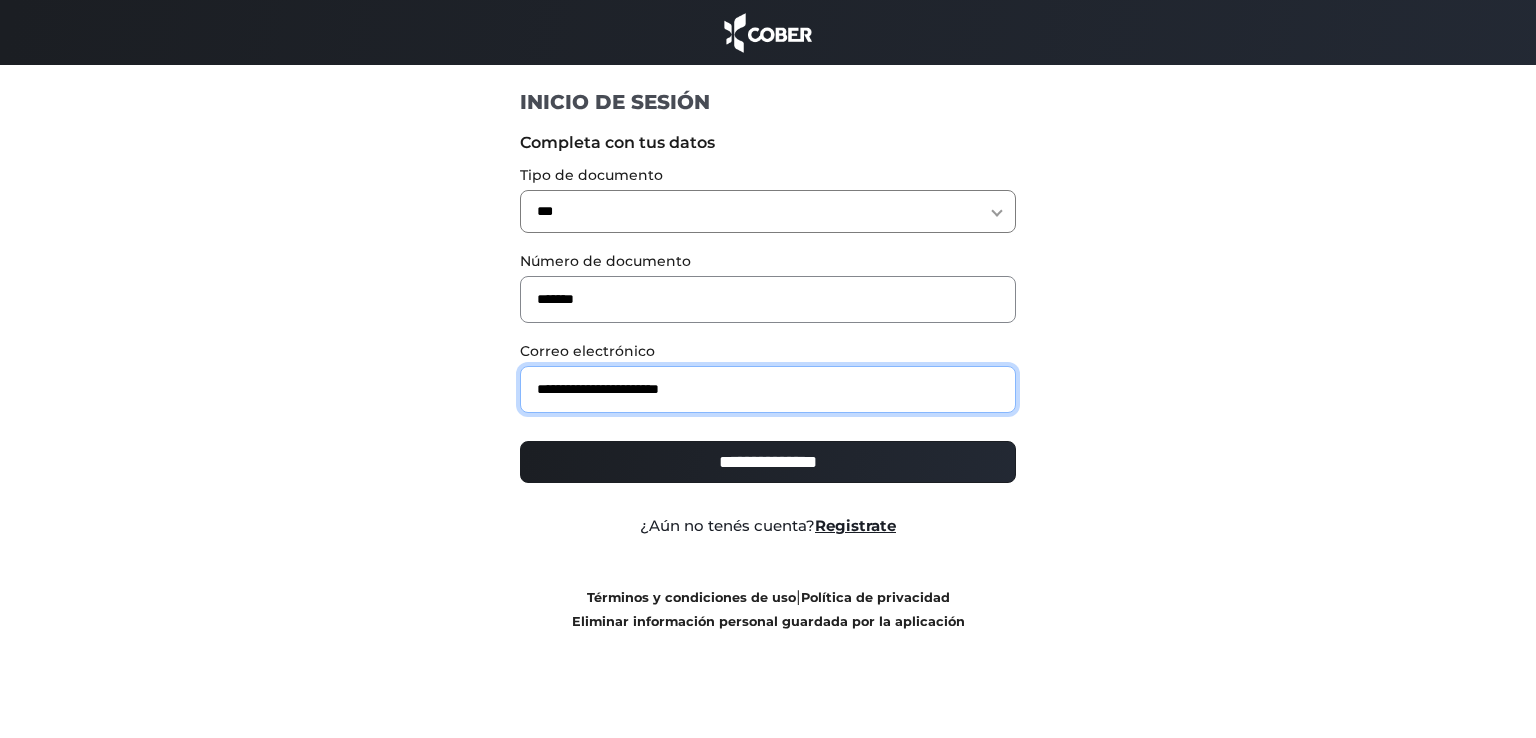 type on "**********" 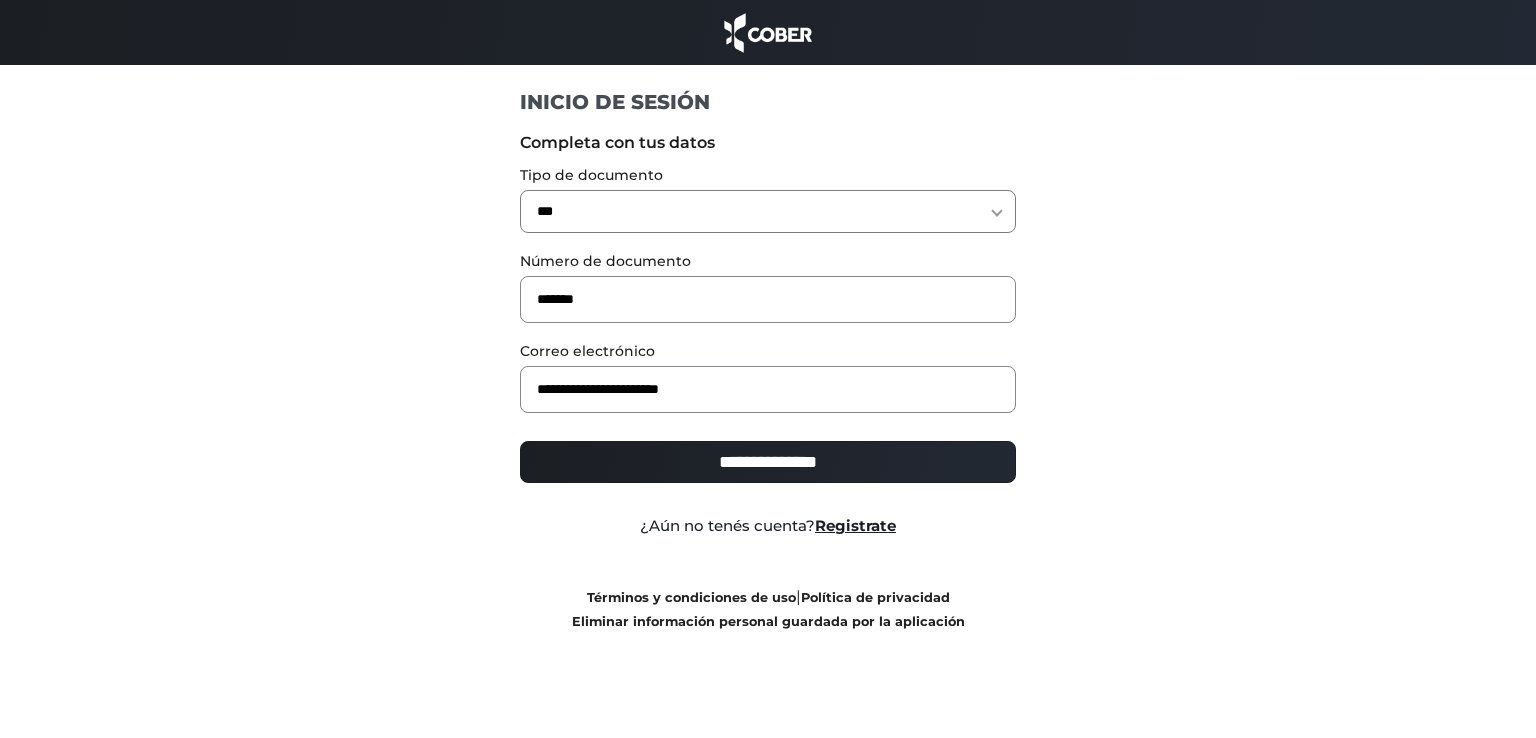 click on "**********" at bounding box center [768, 462] 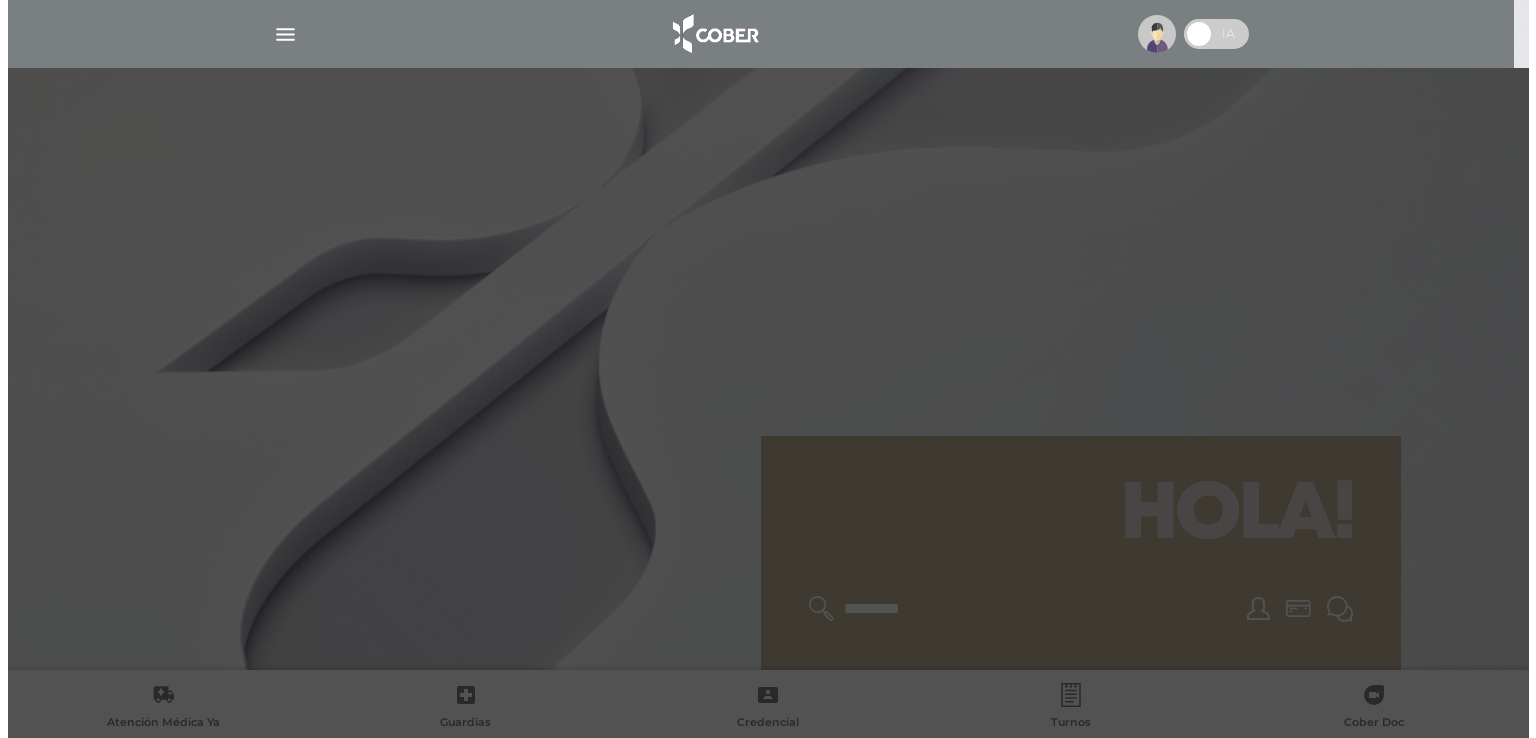 scroll, scrollTop: 0, scrollLeft: 0, axis: both 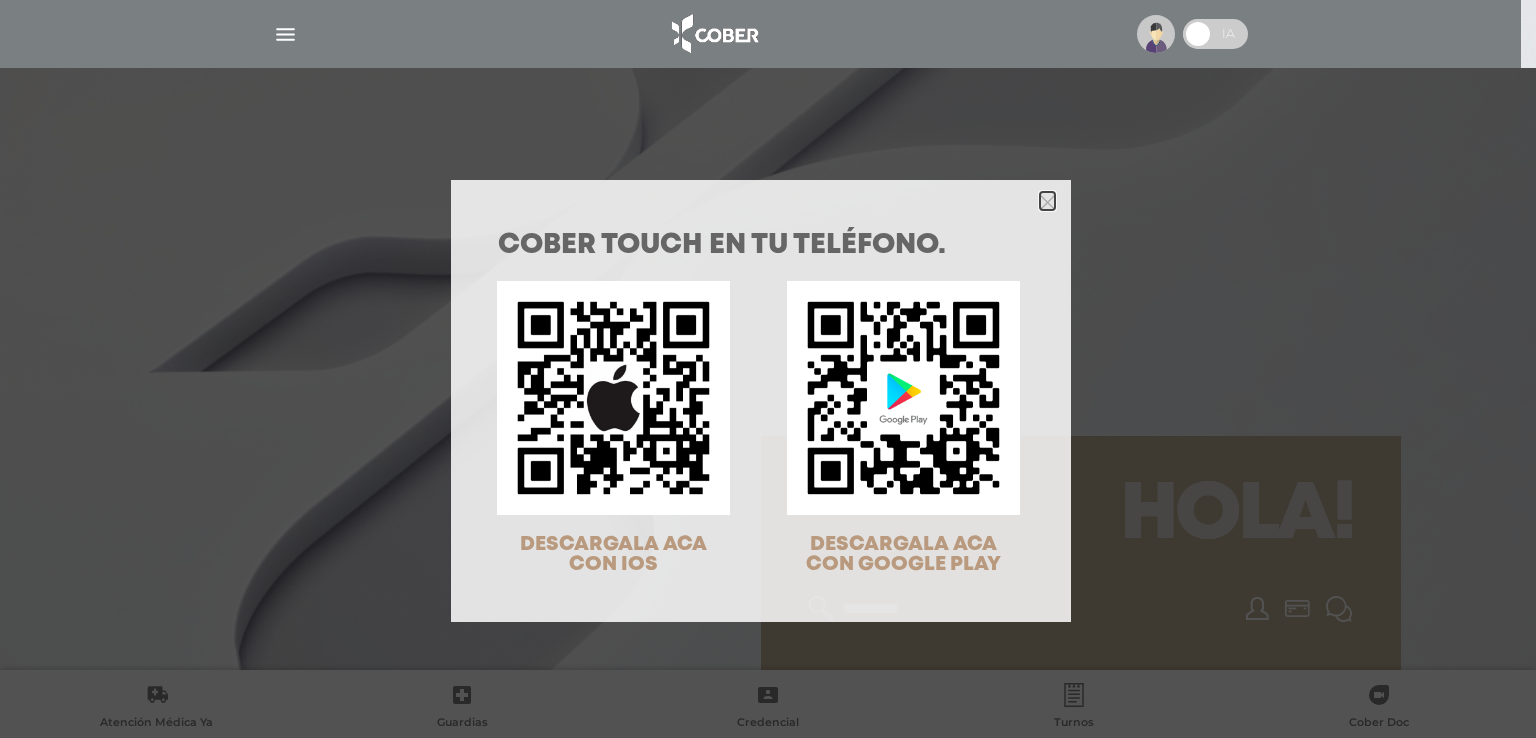 click 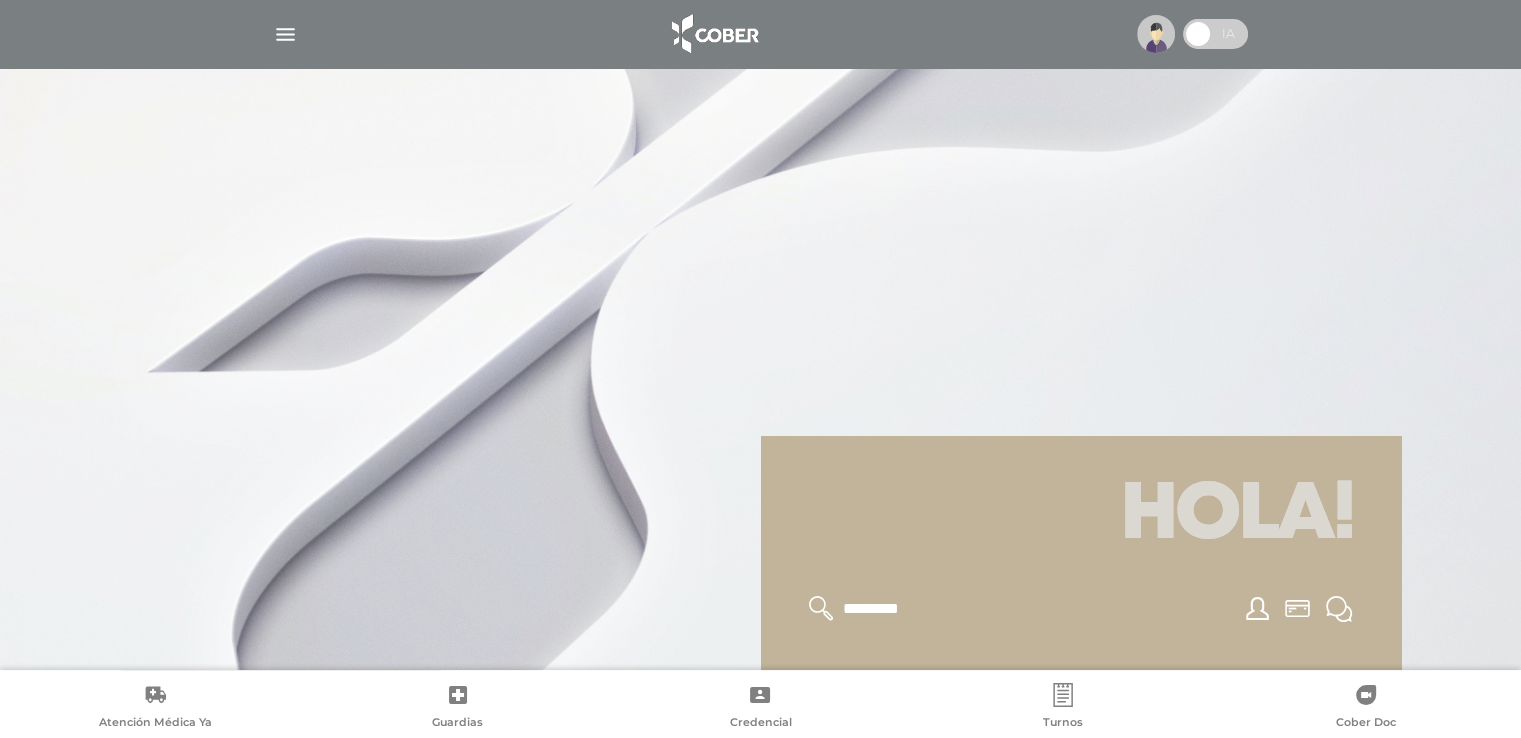 click at bounding box center (761, 34) 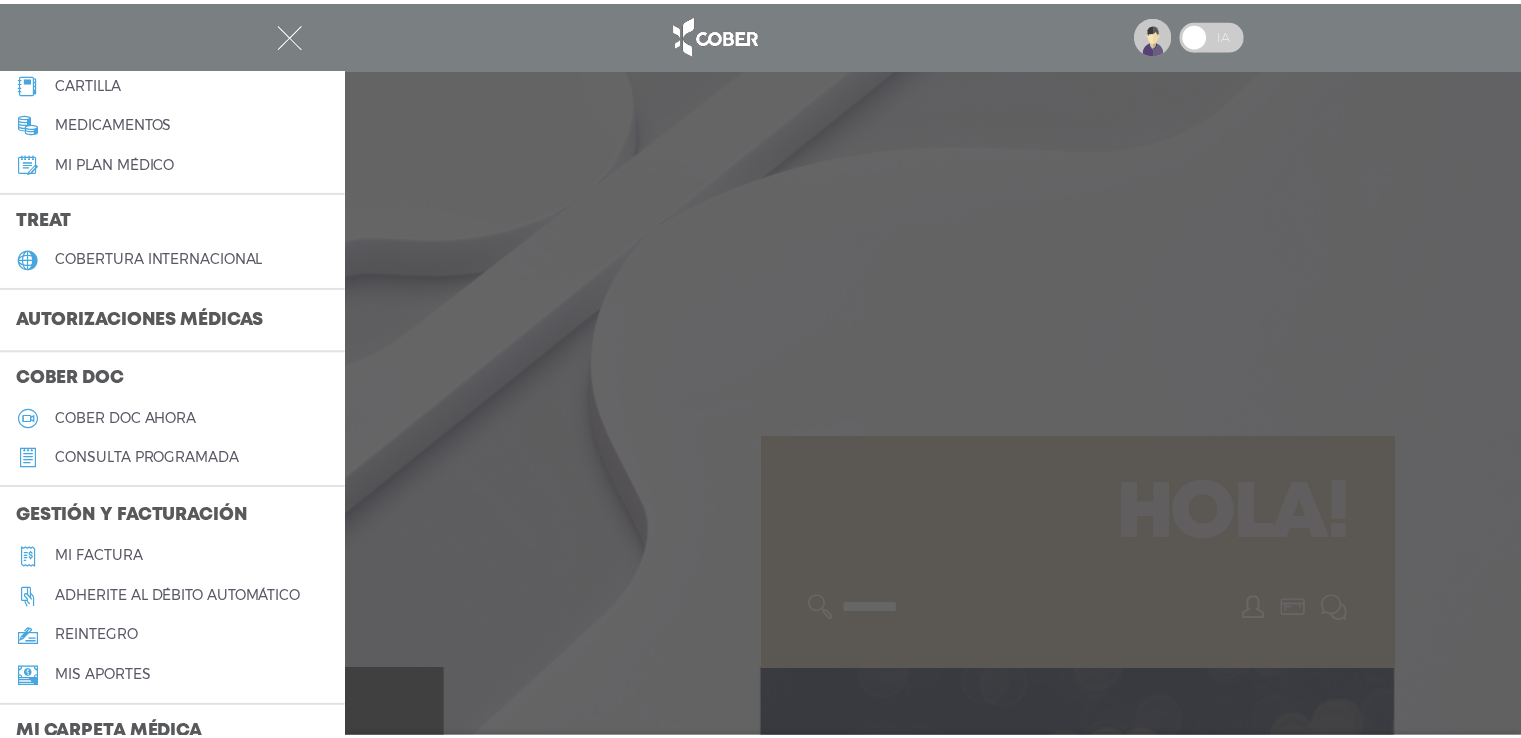 scroll, scrollTop: 0, scrollLeft: 0, axis: both 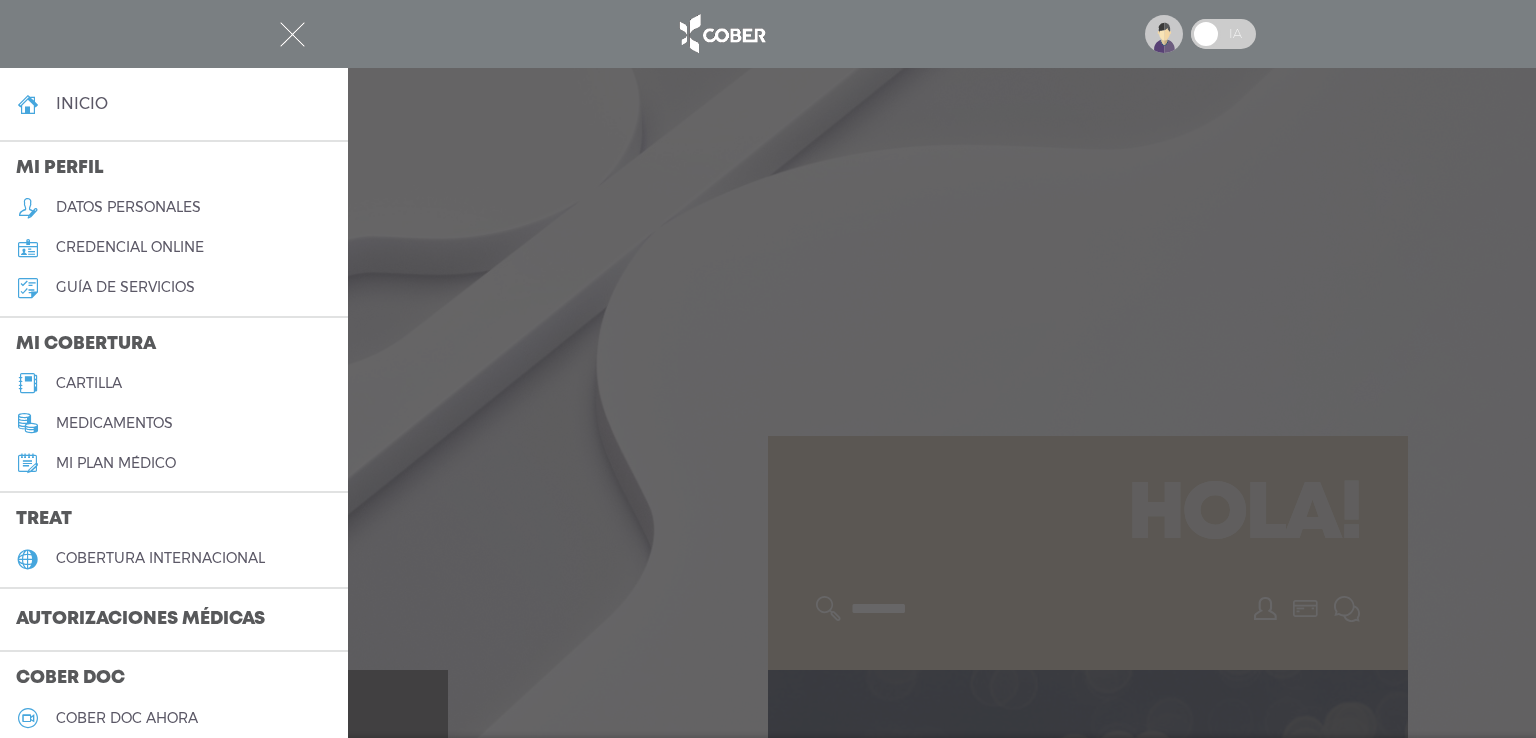 click at bounding box center (768, 369) 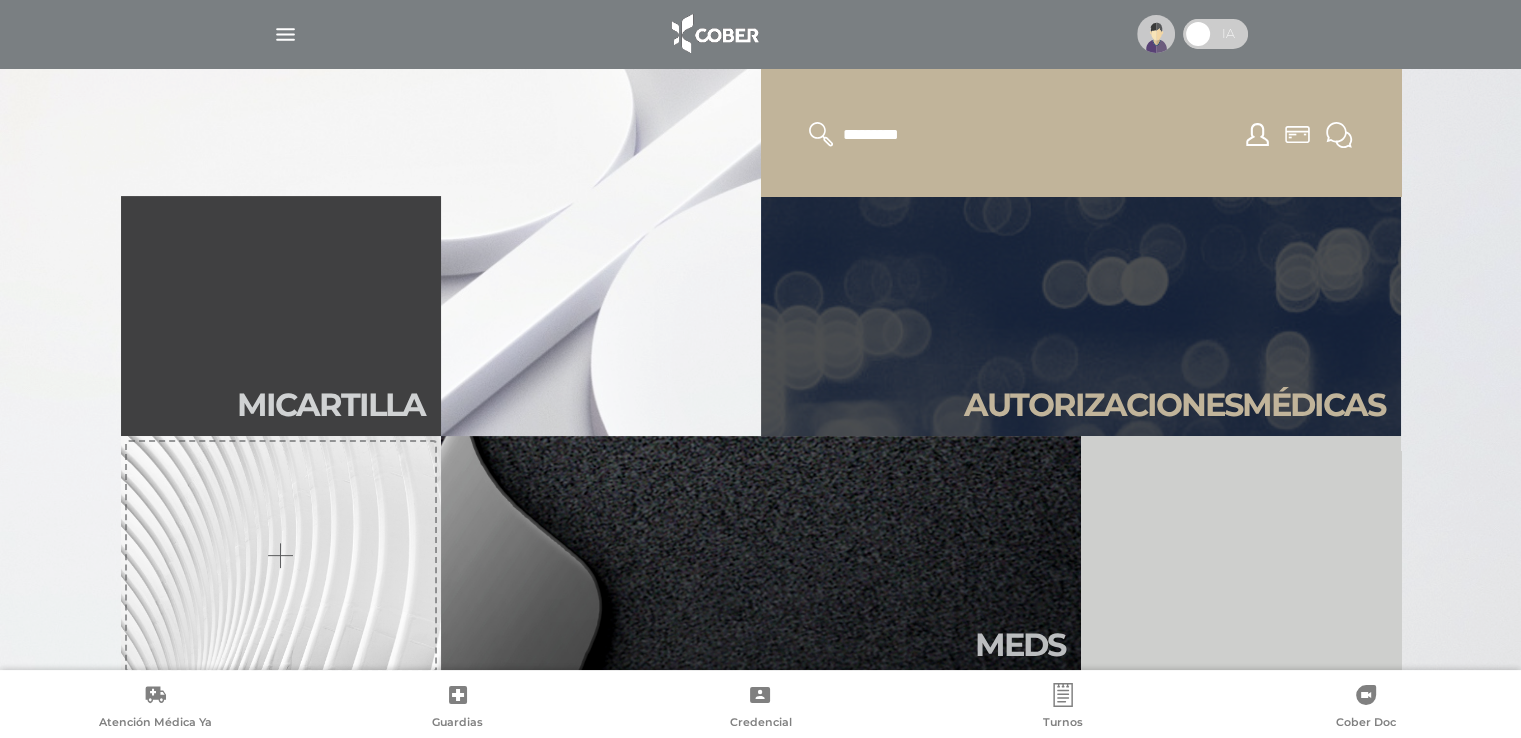 scroll, scrollTop: 600, scrollLeft: 0, axis: vertical 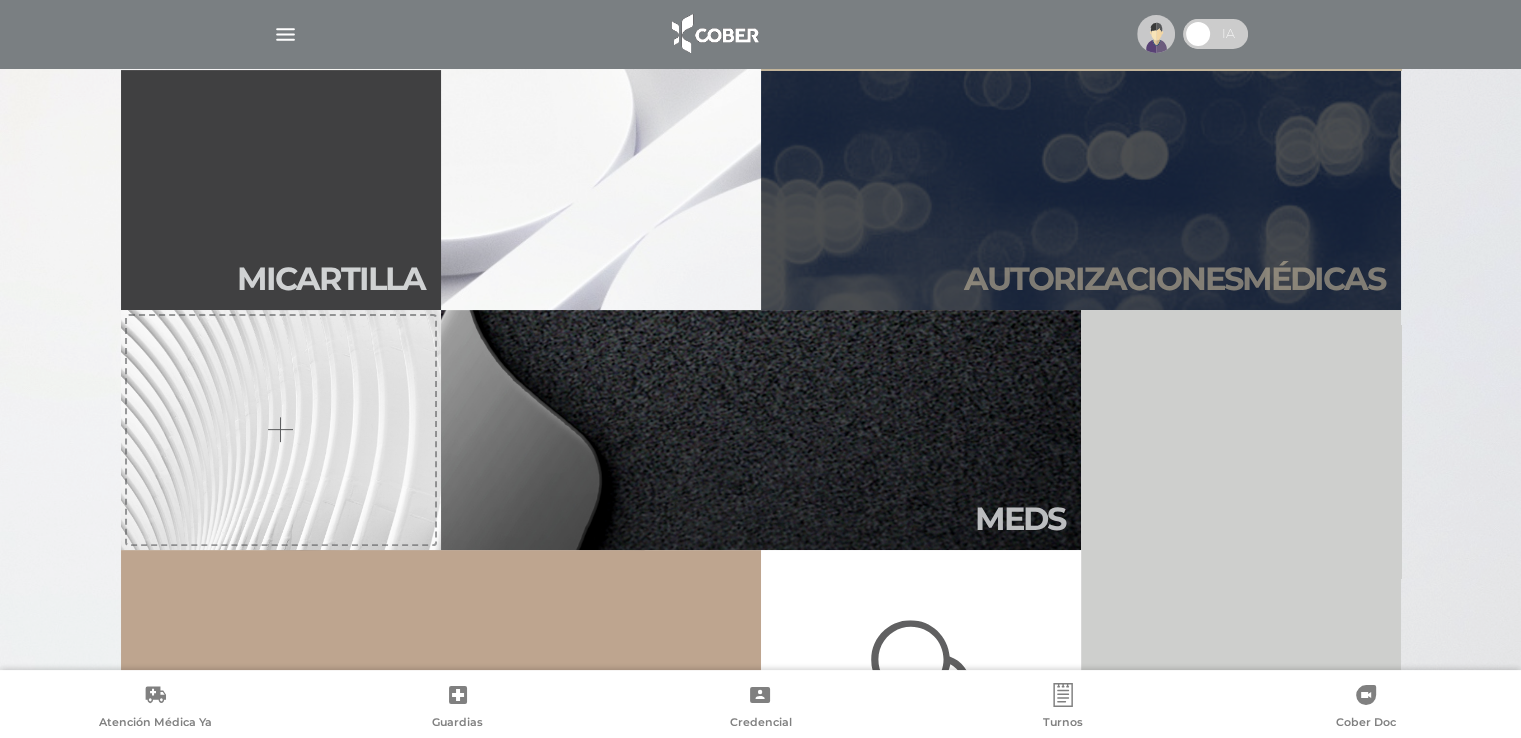 click on "Autori zaciones  médicas" at bounding box center (1081, 190) 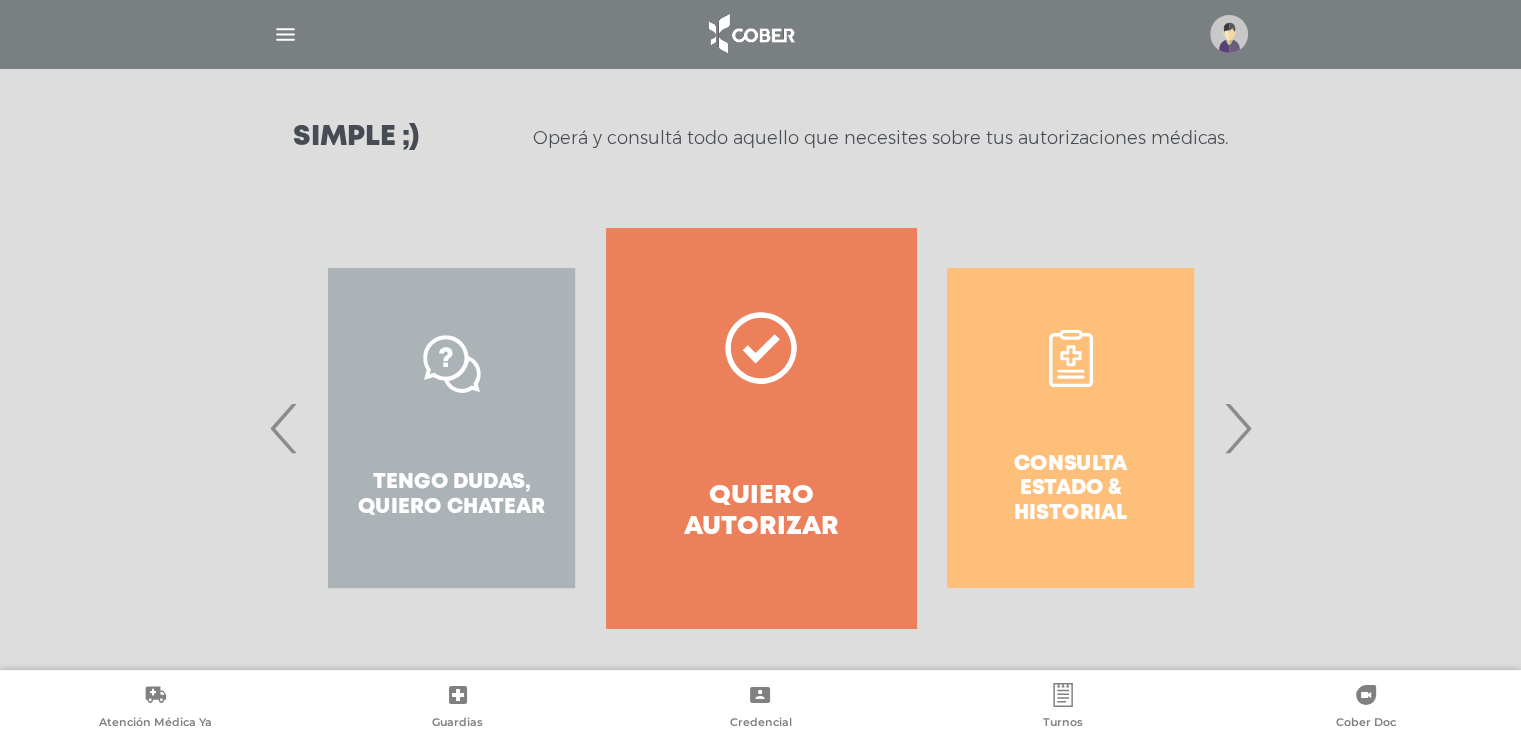 scroll, scrollTop: 266, scrollLeft: 0, axis: vertical 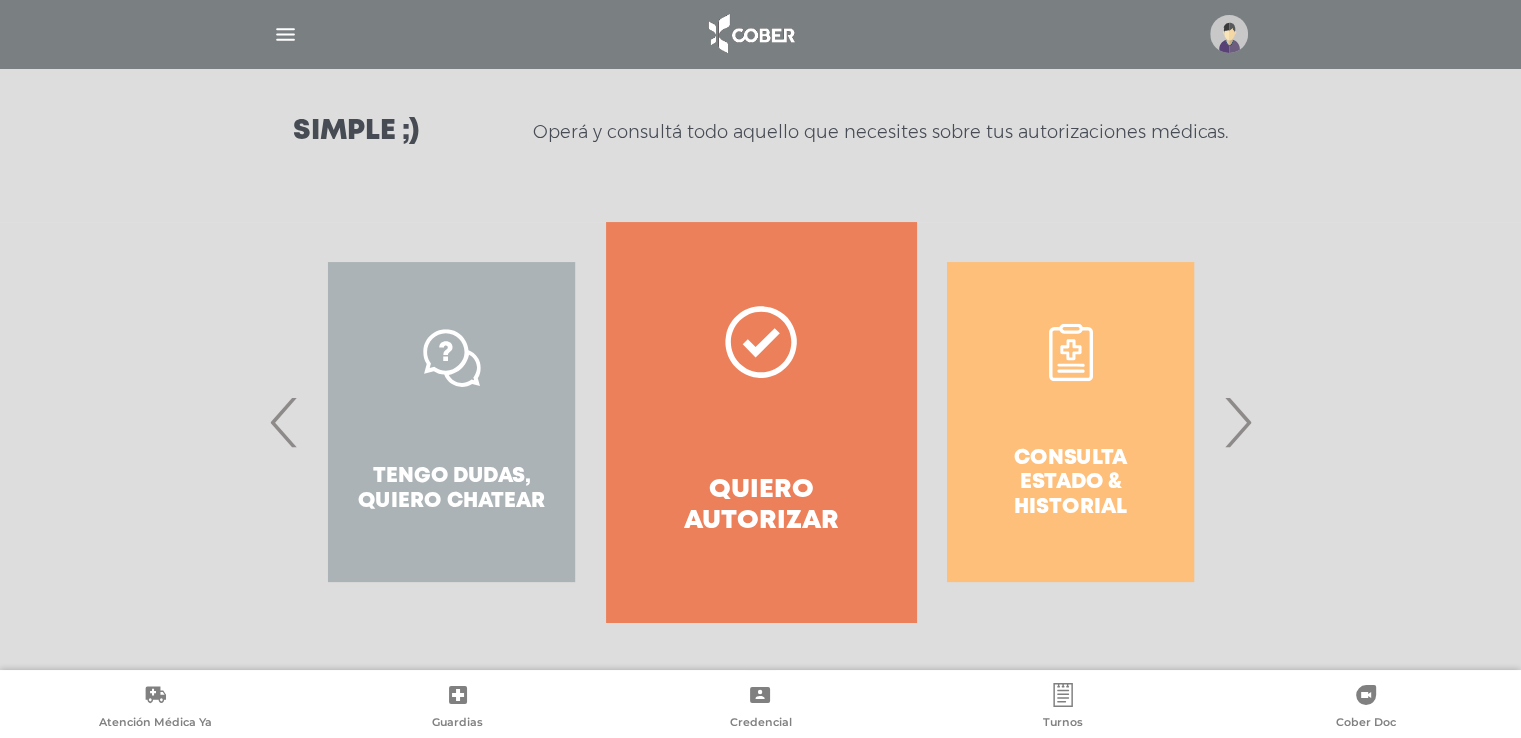 click on "›" at bounding box center [1237, 422] 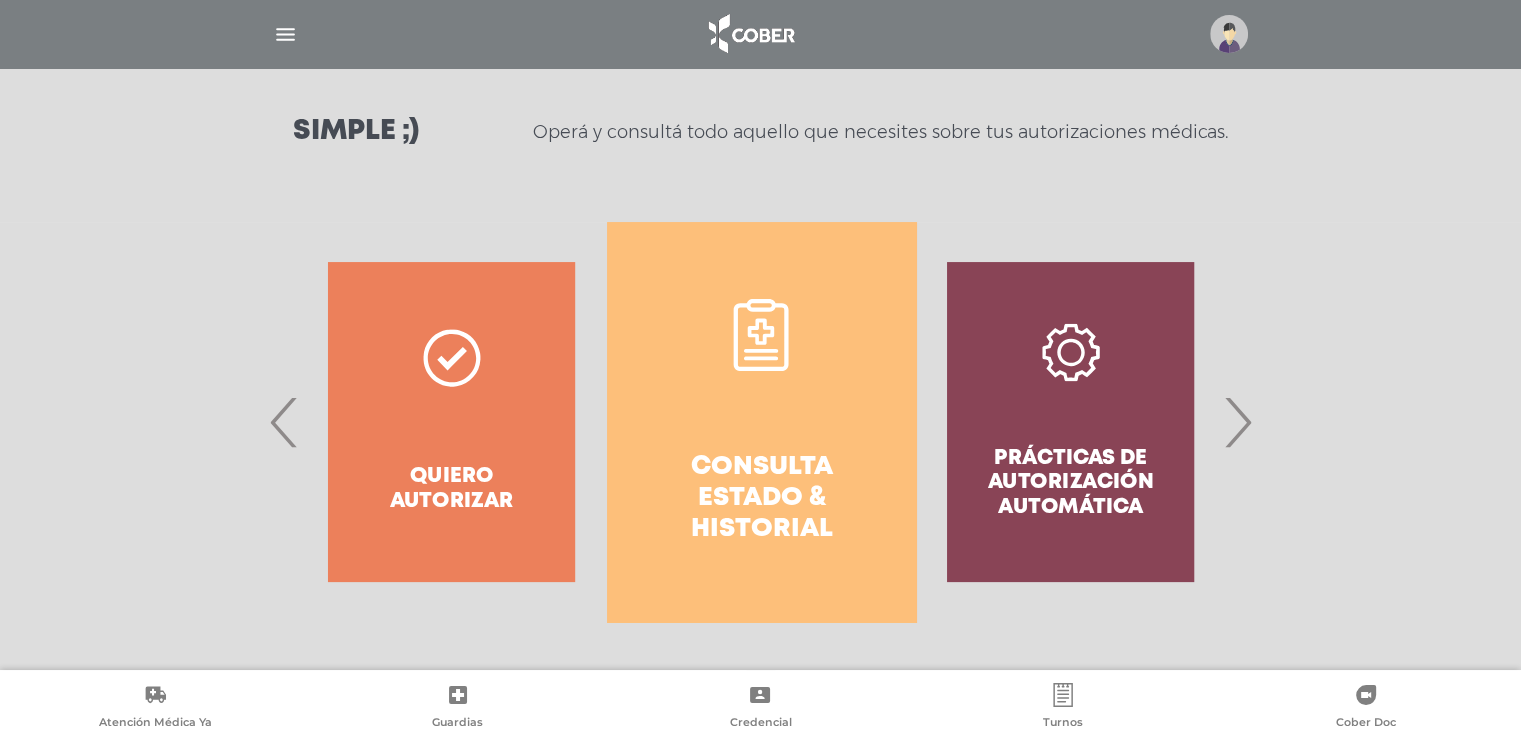 click on "Consulta estado & historial" at bounding box center [761, 499] 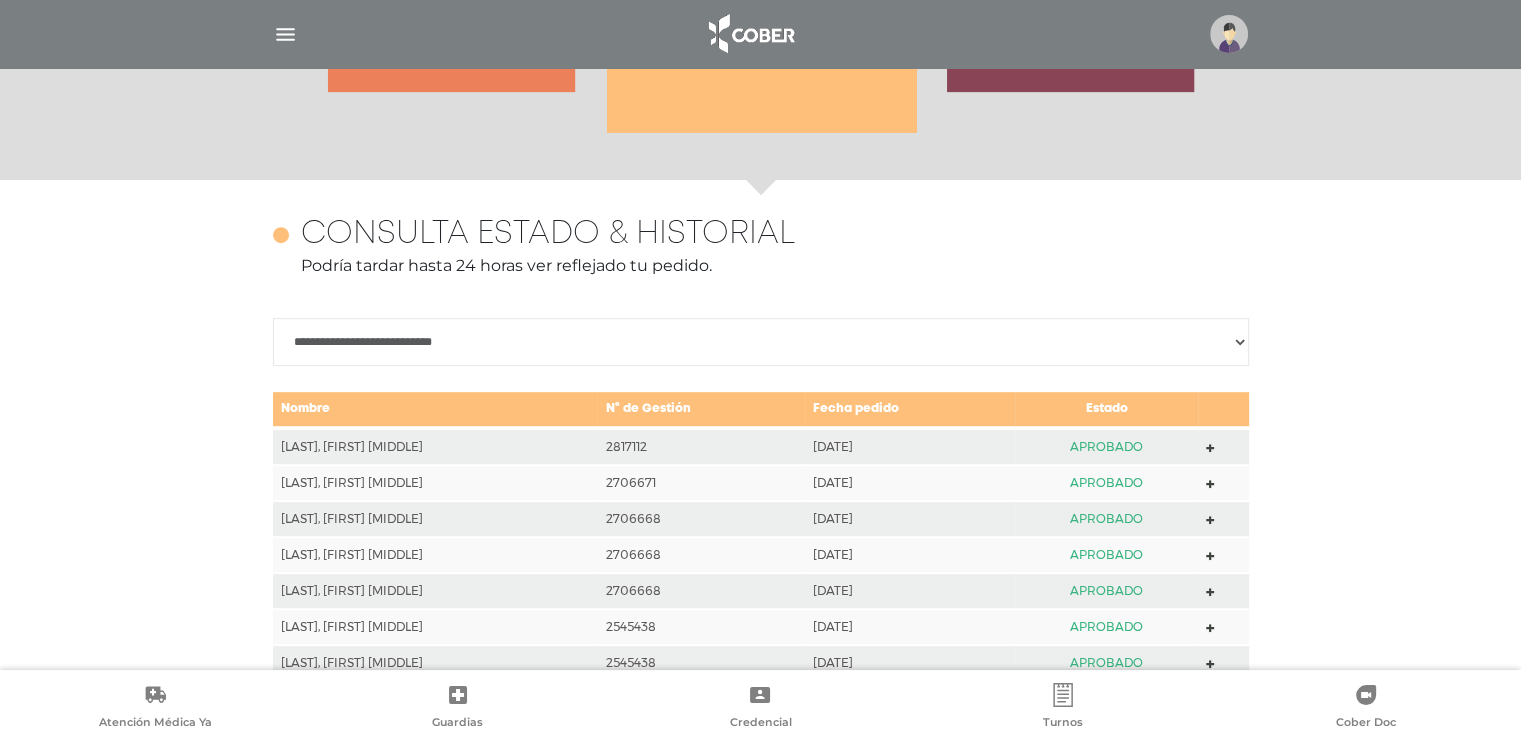 scroll, scrollTop: 778, scrollLeft: 0, axis: vertical 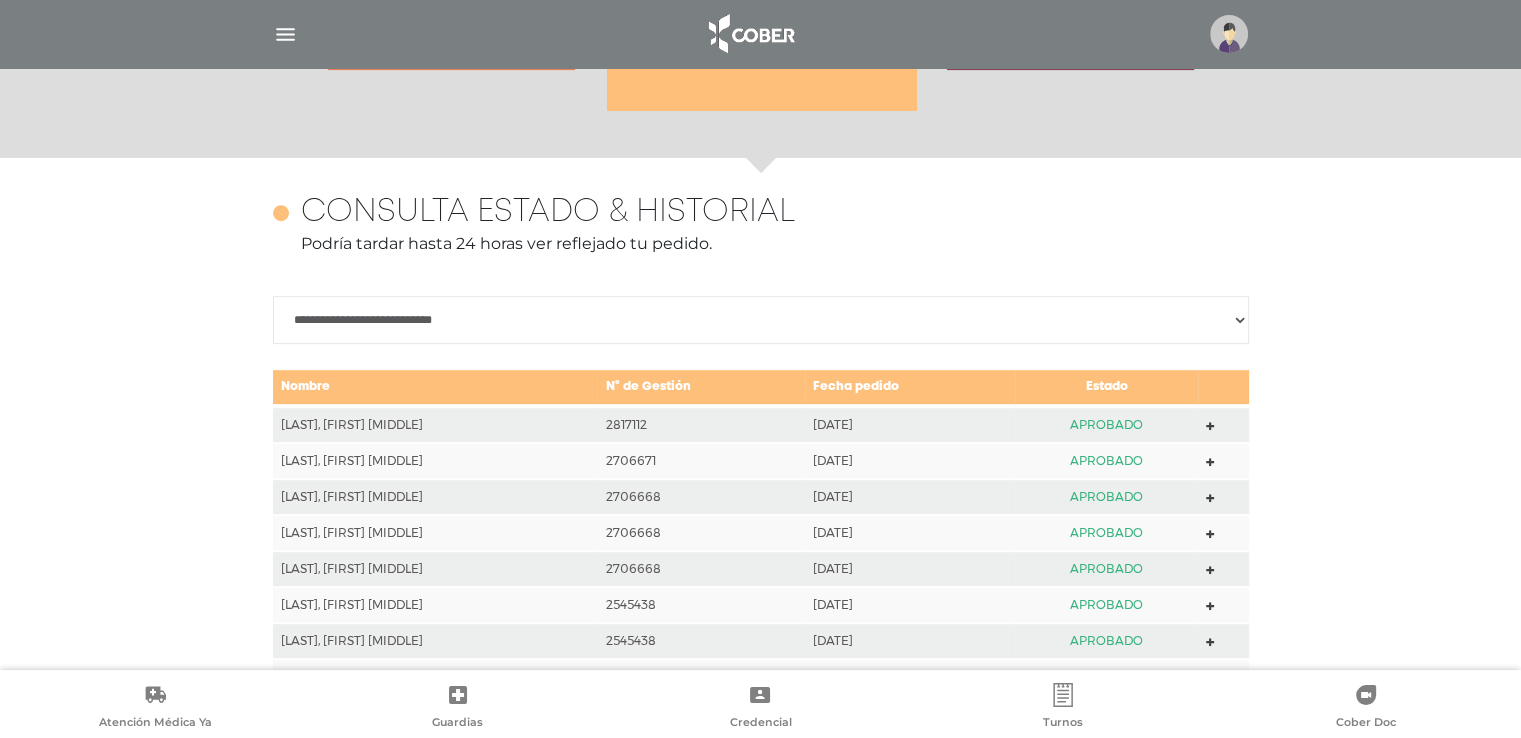 click on "**********" at bounding box center [761, 320] 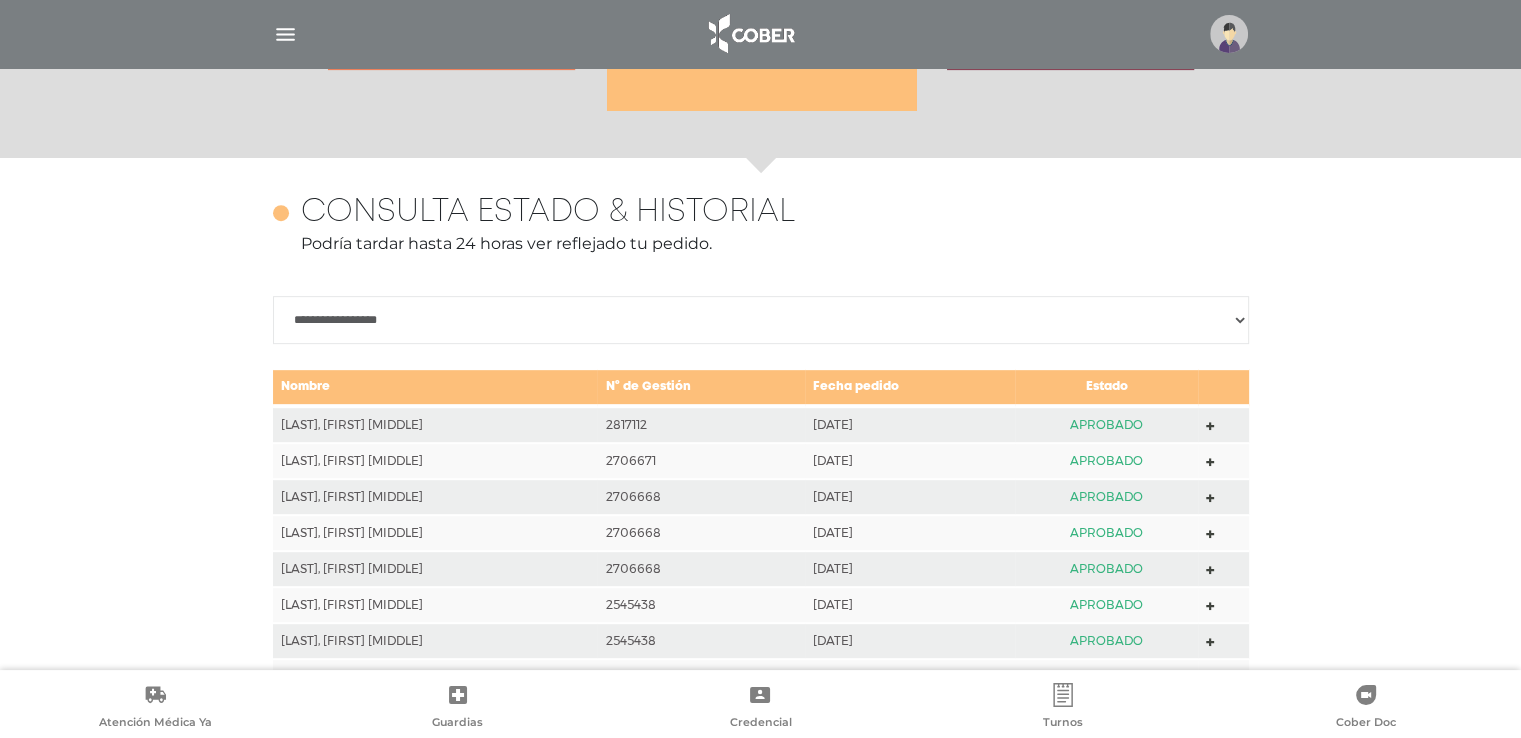 click on "**********" at bounding box center [761, 320] 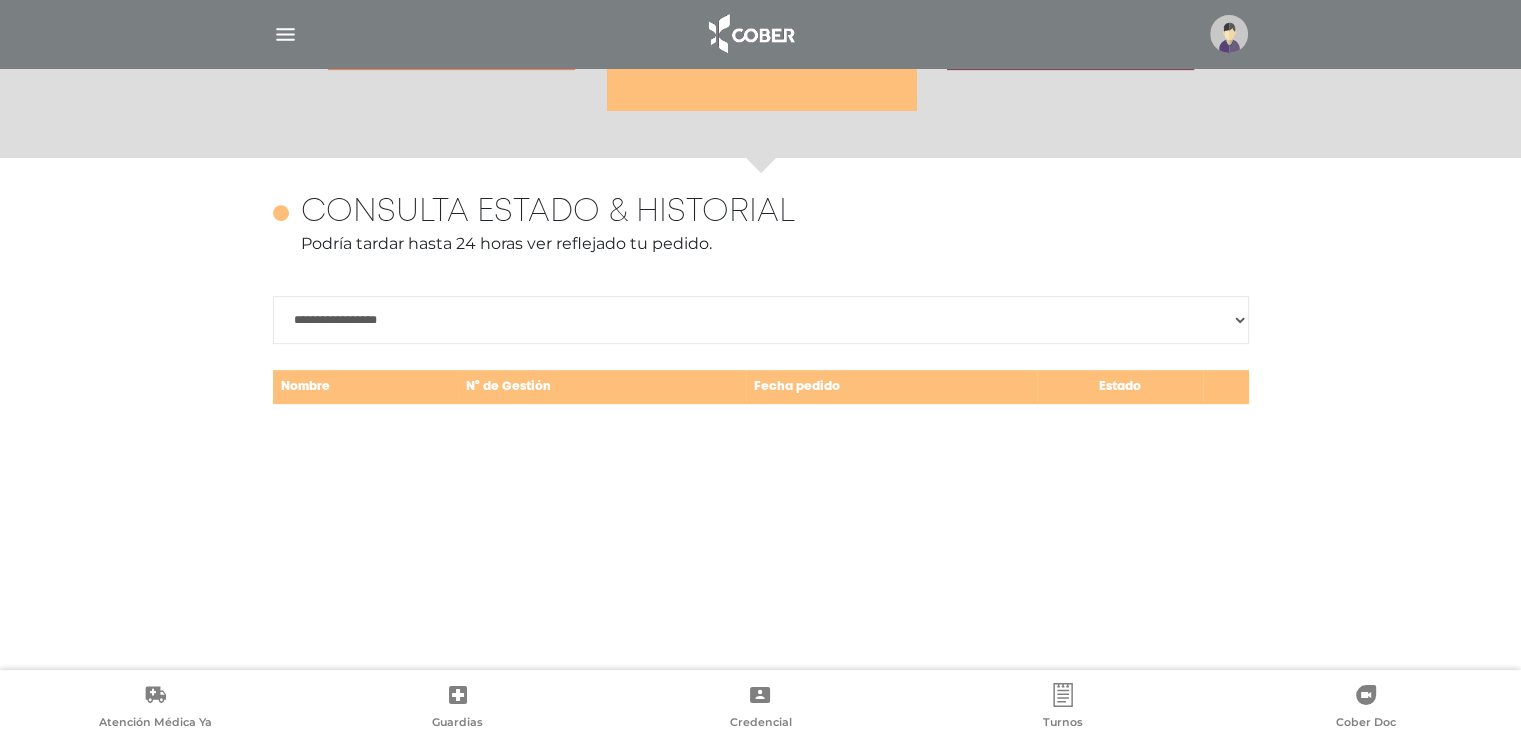 click on "**********" at bounding box center [761, 459] 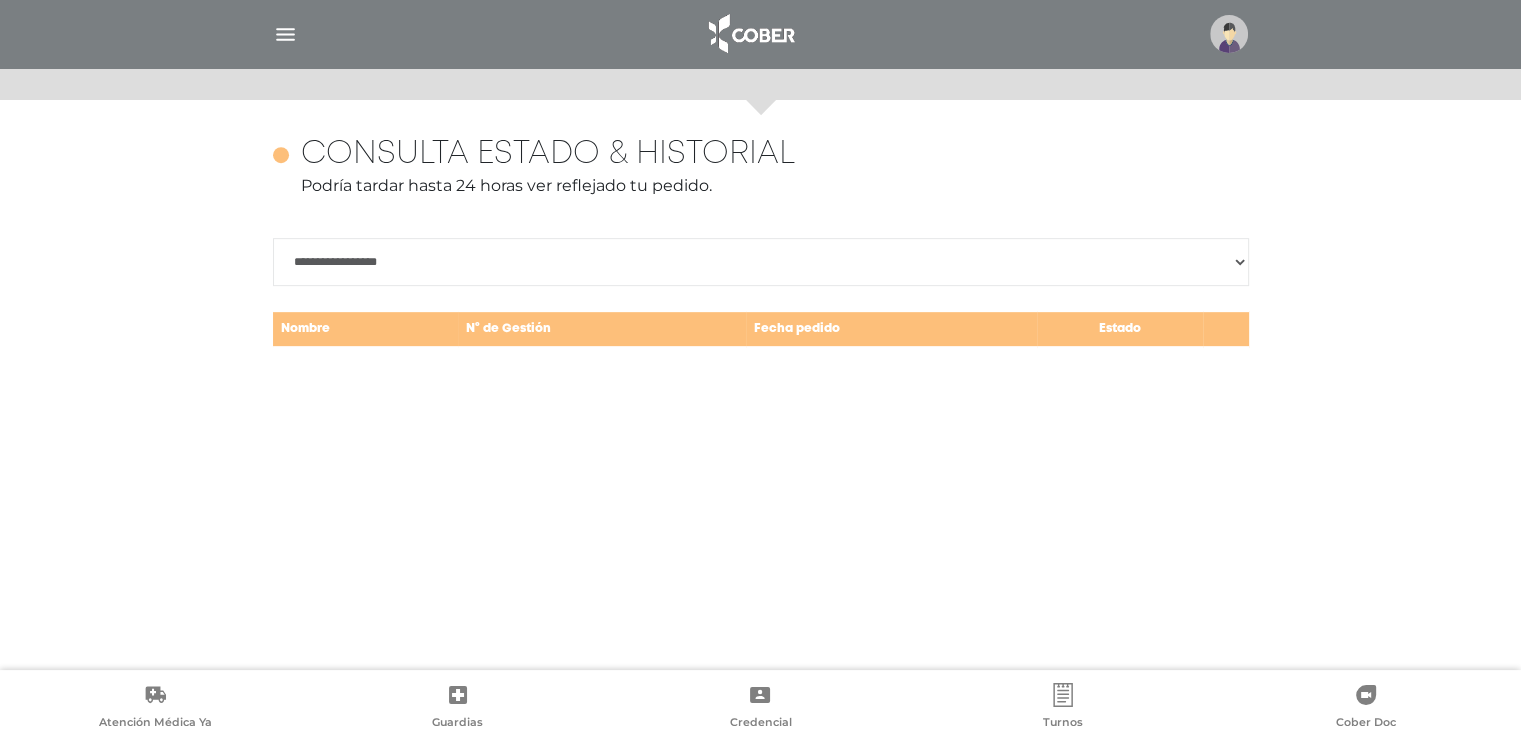 scroll, scrollTop: 868, scrollLeft: 0, axis: vertical 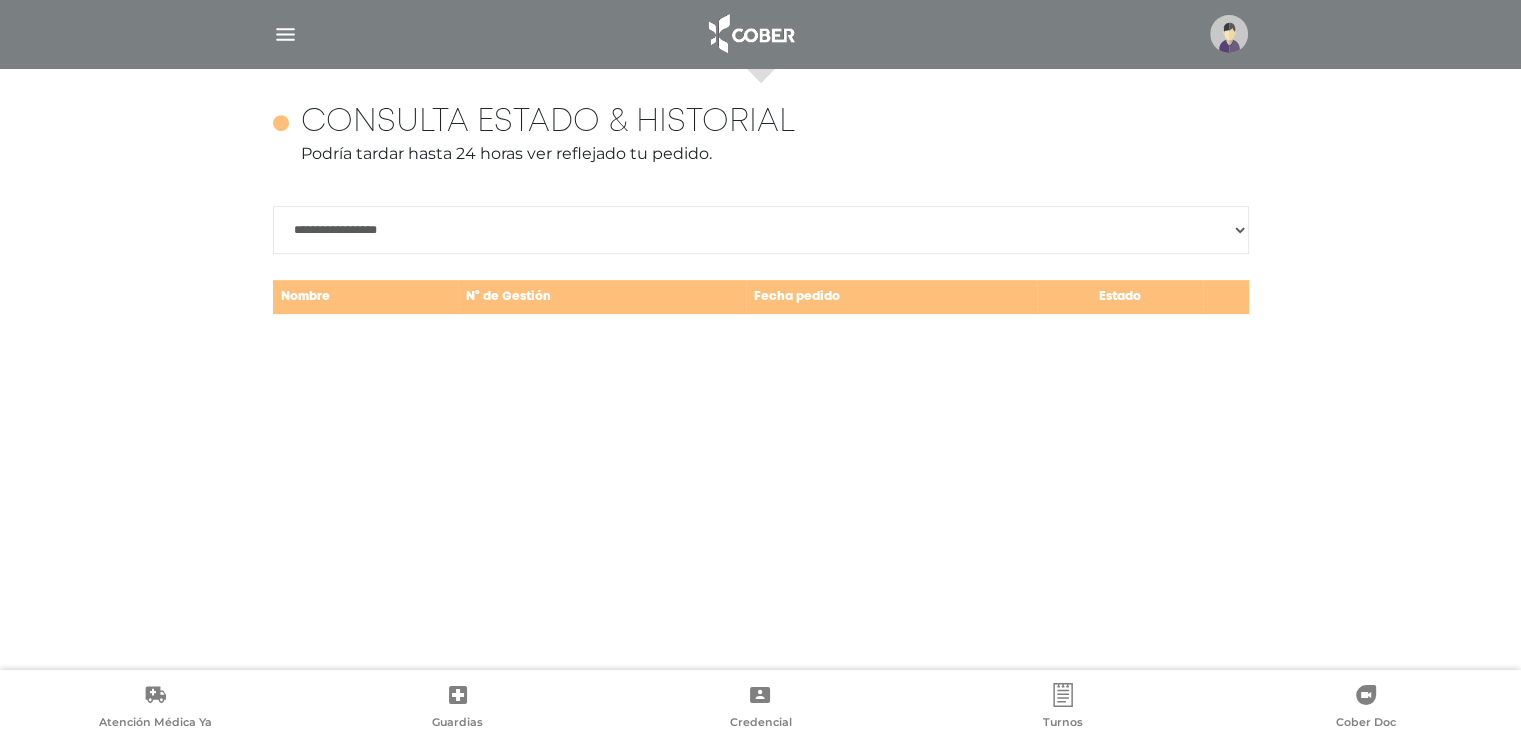 drag, startPoint x: 914, startPoint y: 396, endPoint x: 1024, endPoint y: 350, distance: 119.230865 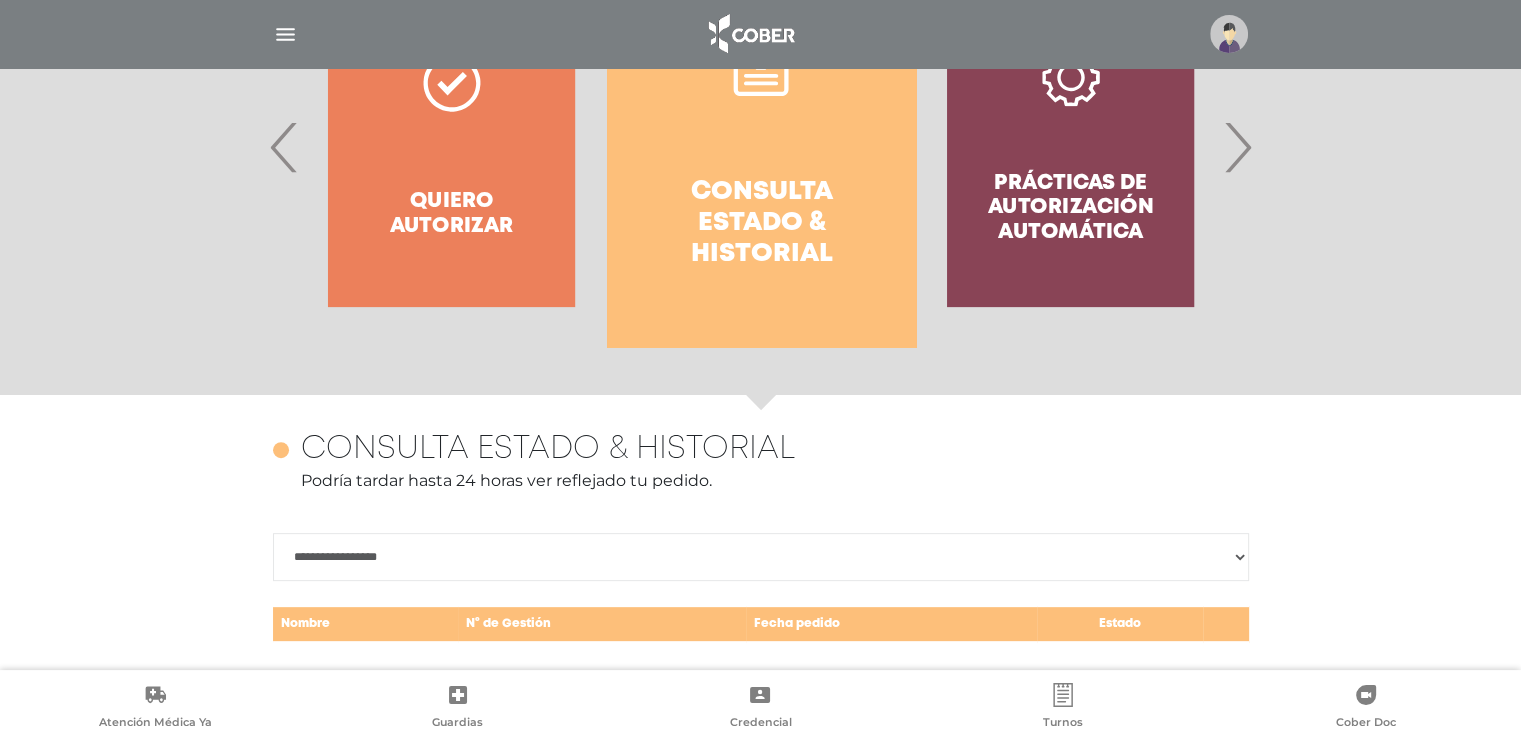 scroll, scrollTop: 568, scrollLeft: 0, axis: vertical 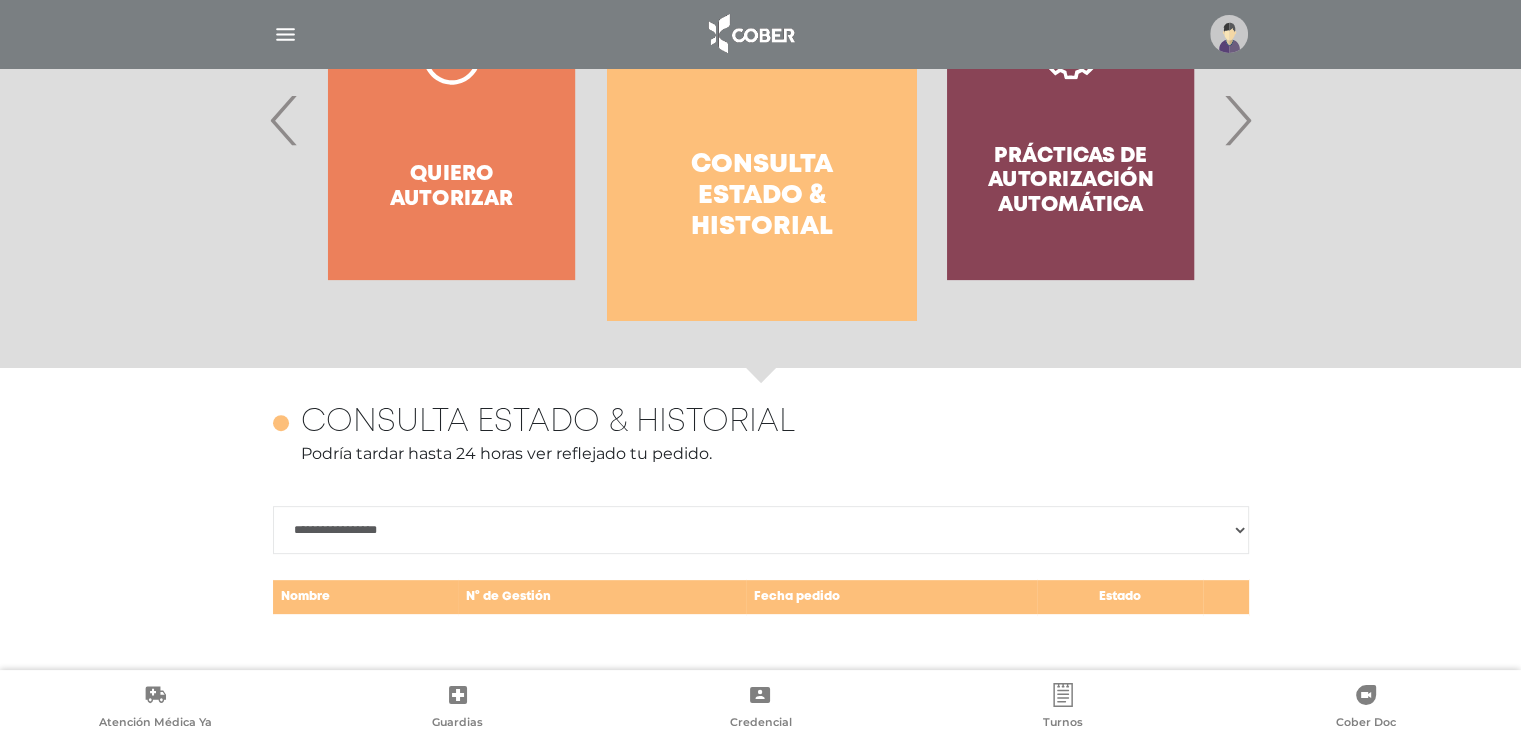 click on "Podría tardar hasta 24 horas ver reflejado tu pedido." at bounding box center [761, 454] 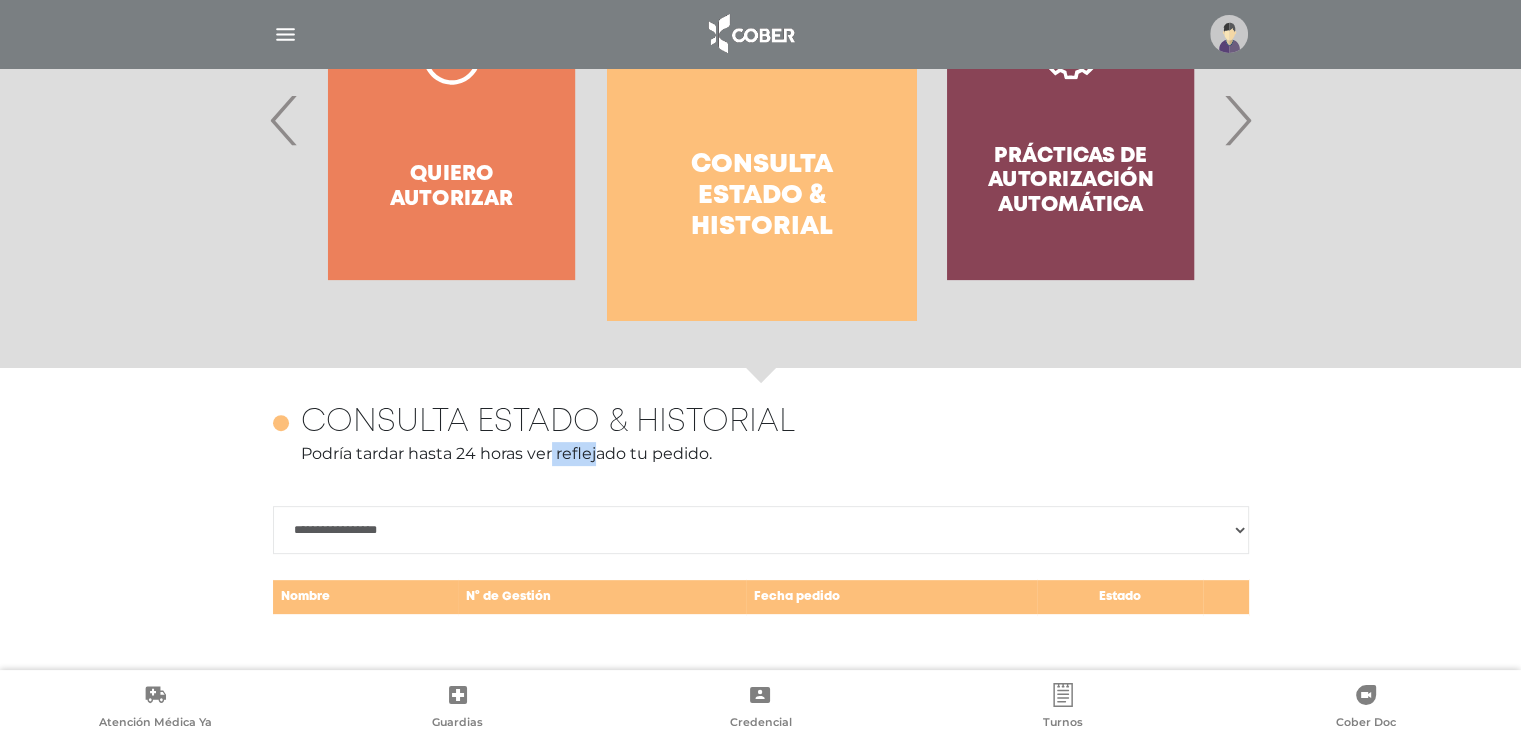 click on "Podría tardar hasta 24 horas ver reflejado tu pedido." at bounding box center (761, 454) 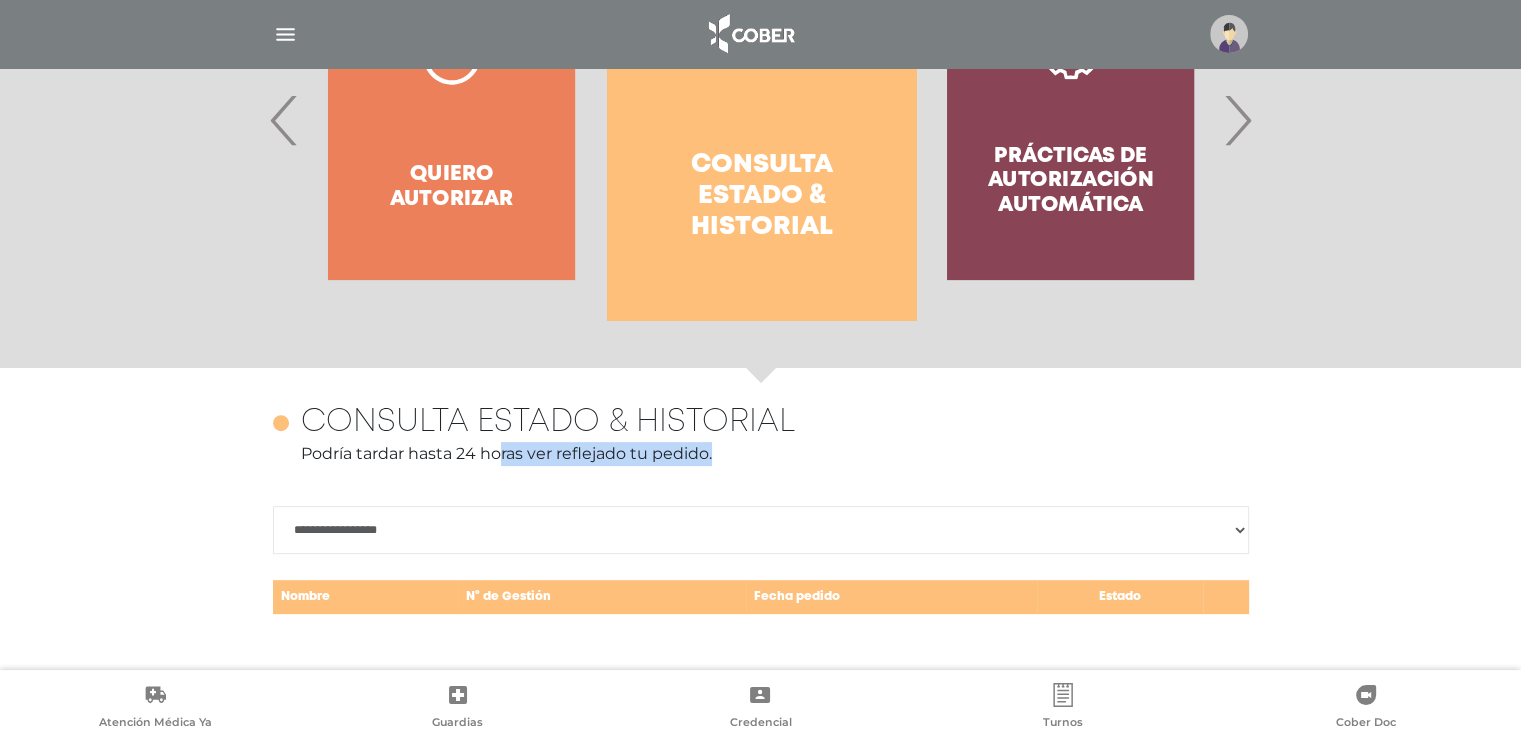click on "Podría tardar hasta 24 horas ver reflejado tu pedido." at bounding box center (761, 454) 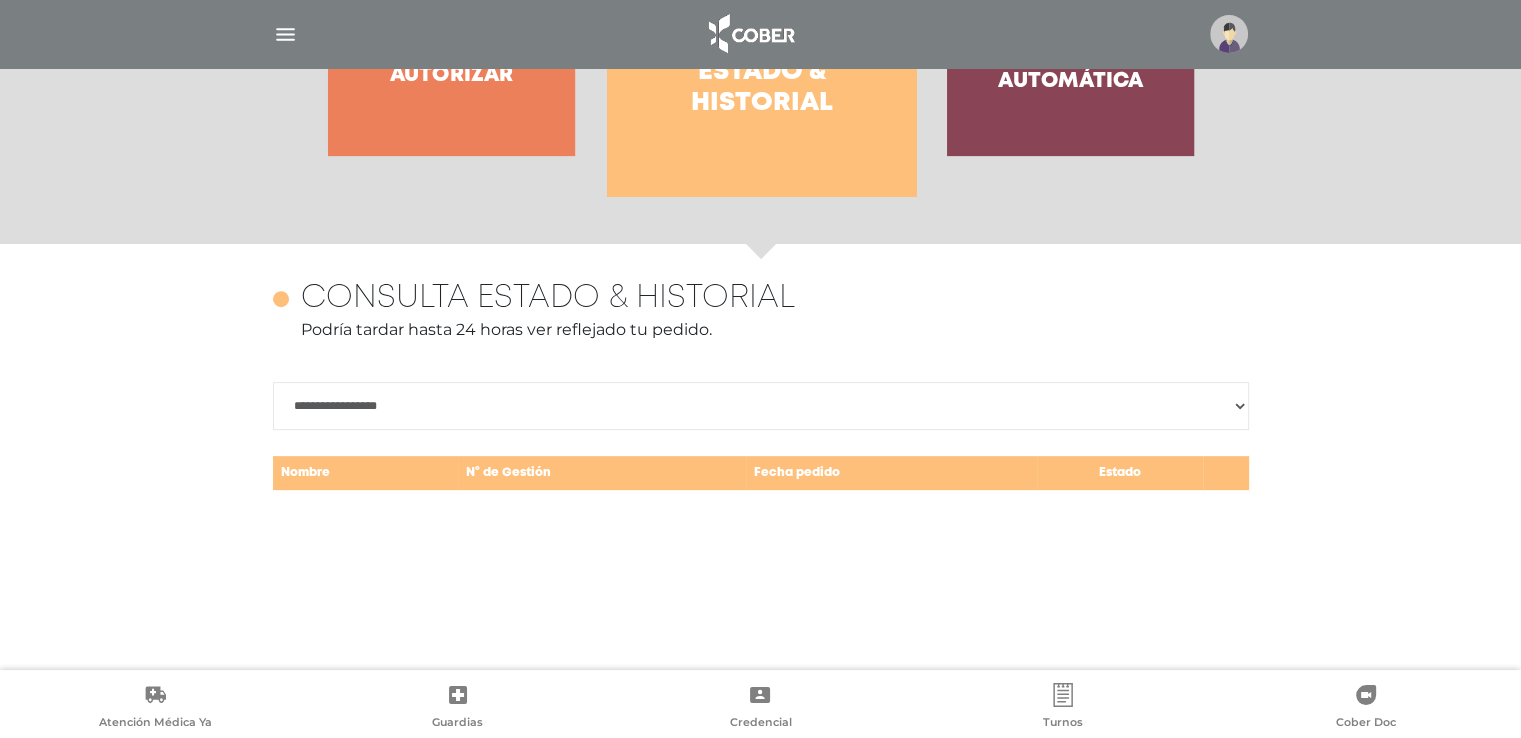 scroll, scrollTop: 868, scrollLeft: 0, axis: vertical 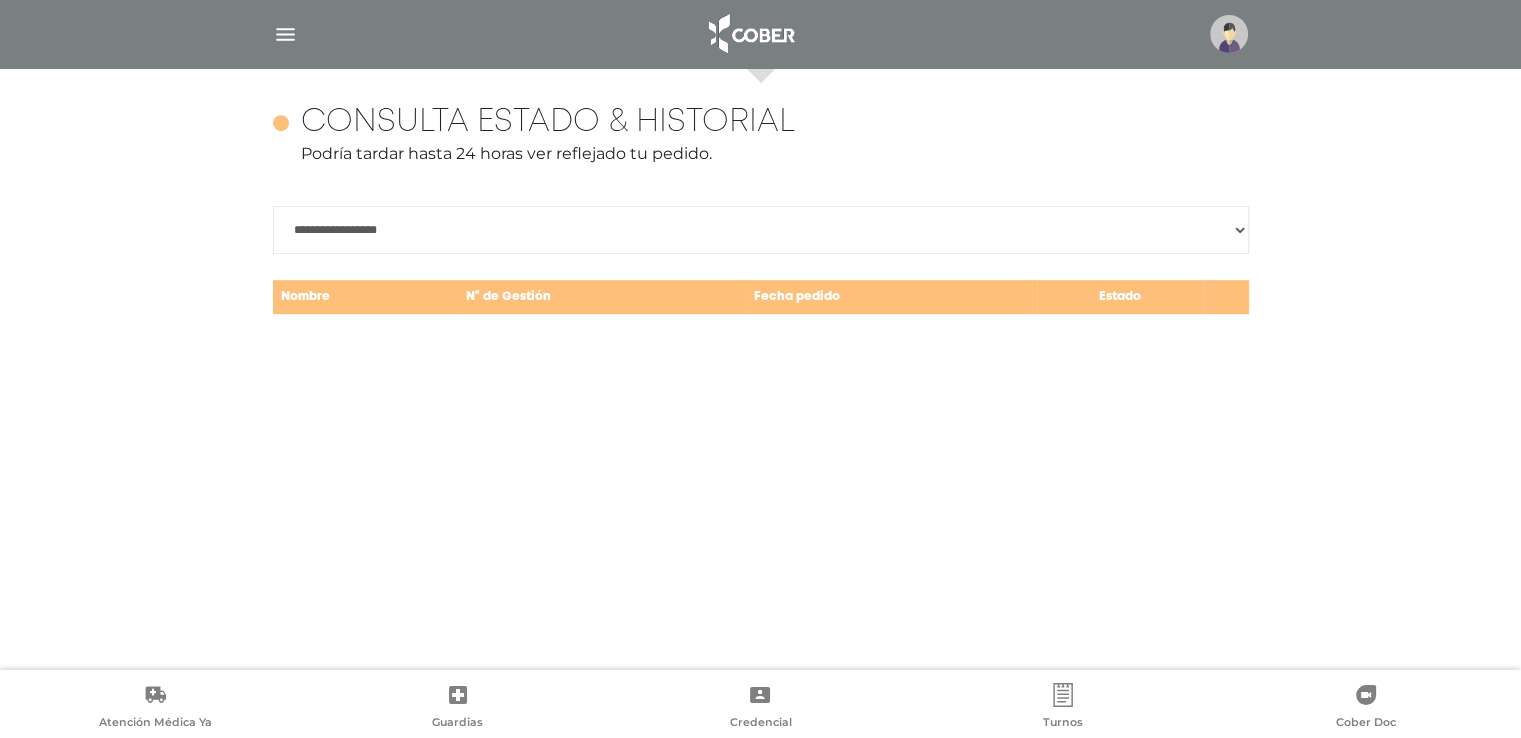 click on "Nombre" at bounding box center [365, 297] 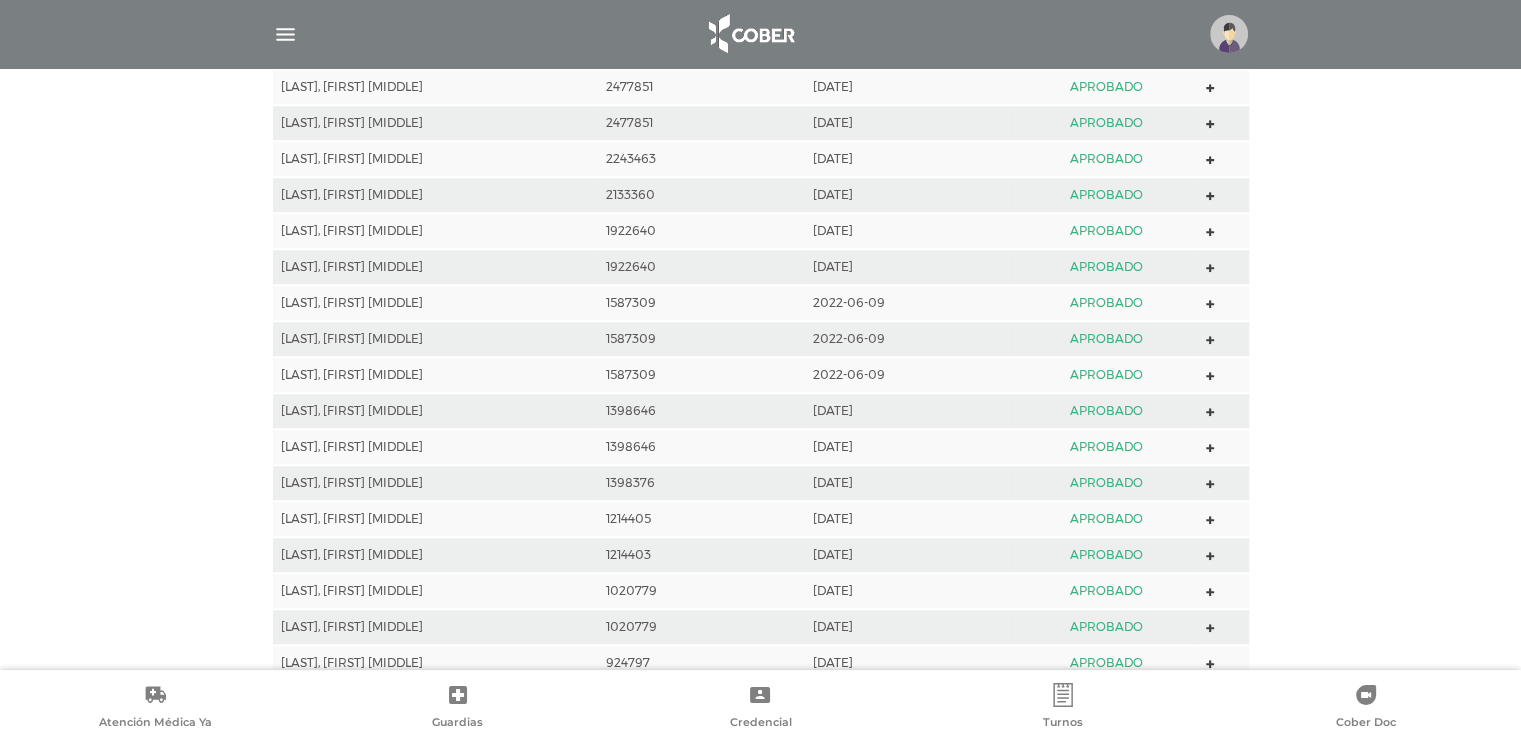 scroll, scrollTop: 1478, scrollLeft: 0, axis: vertical 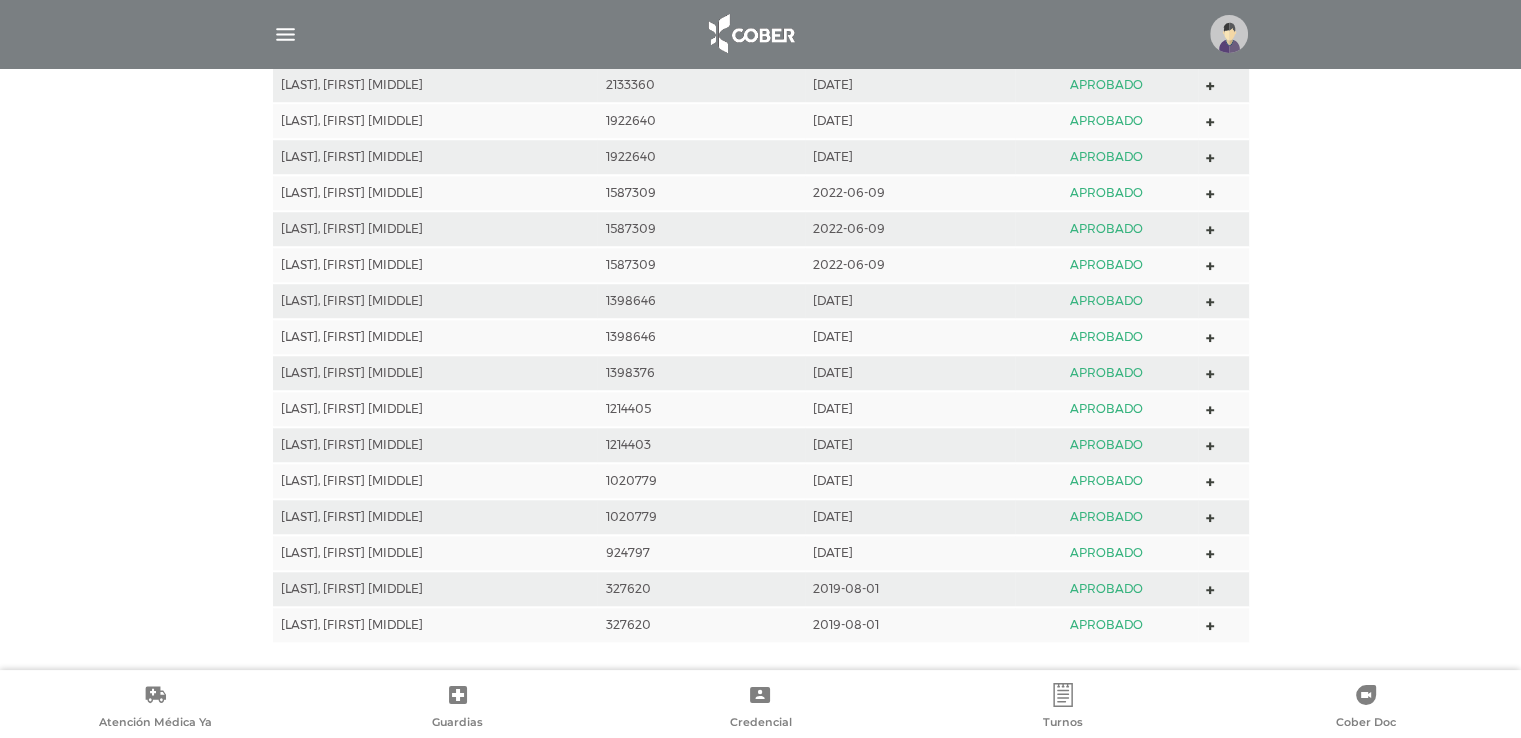 click on "[LAST], [FIRST] [MIDDLE]" at bounding box center [435, 625] 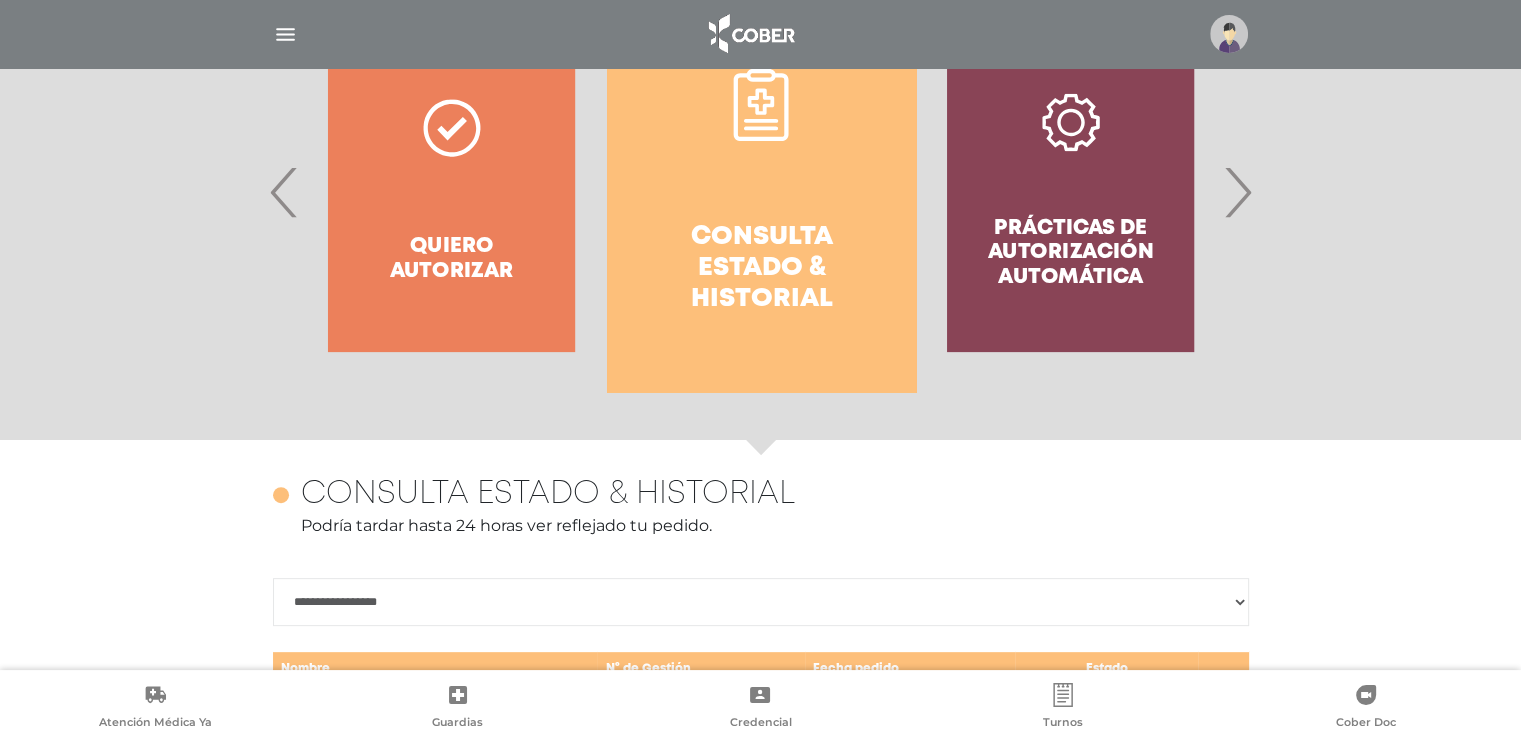 scroll, scrollTop: 478, scrollLeft: 0, axis: vertical 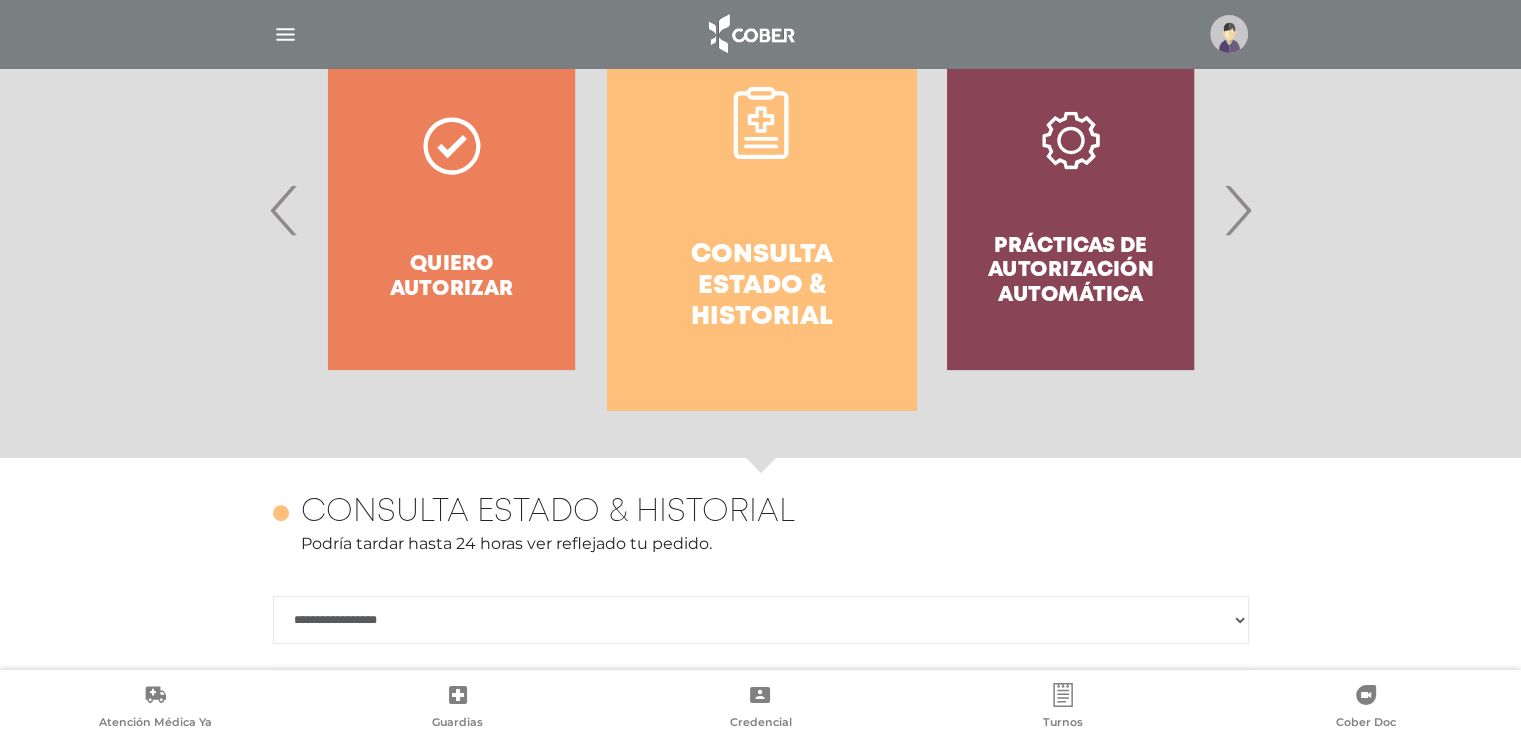 drag, startPoint x: 398, startPoint y: 612, endPoint x: 402, endPoint y: 627, distance: 15.524175 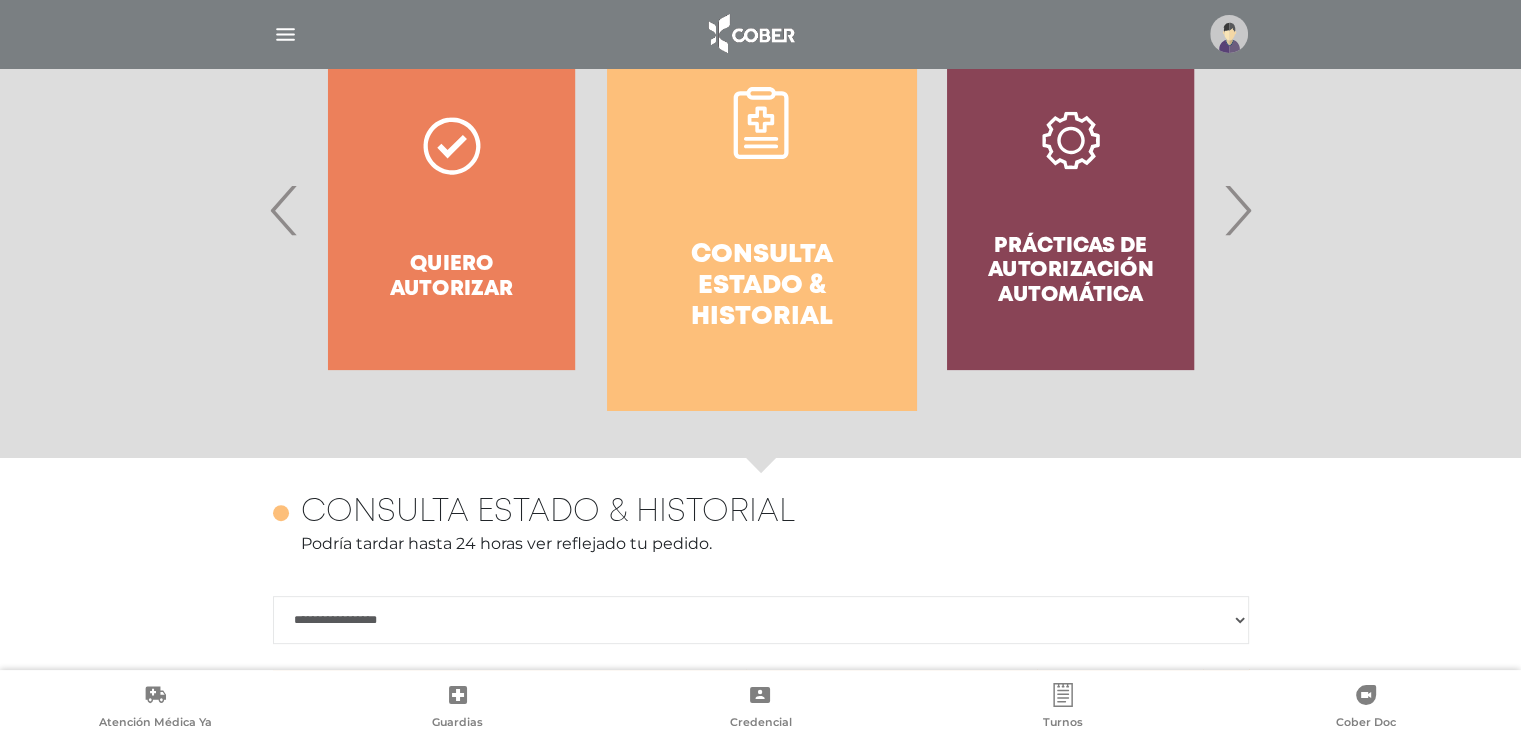 scroll, scrollTop: 778, scrollLeft: 0, axis: vertical 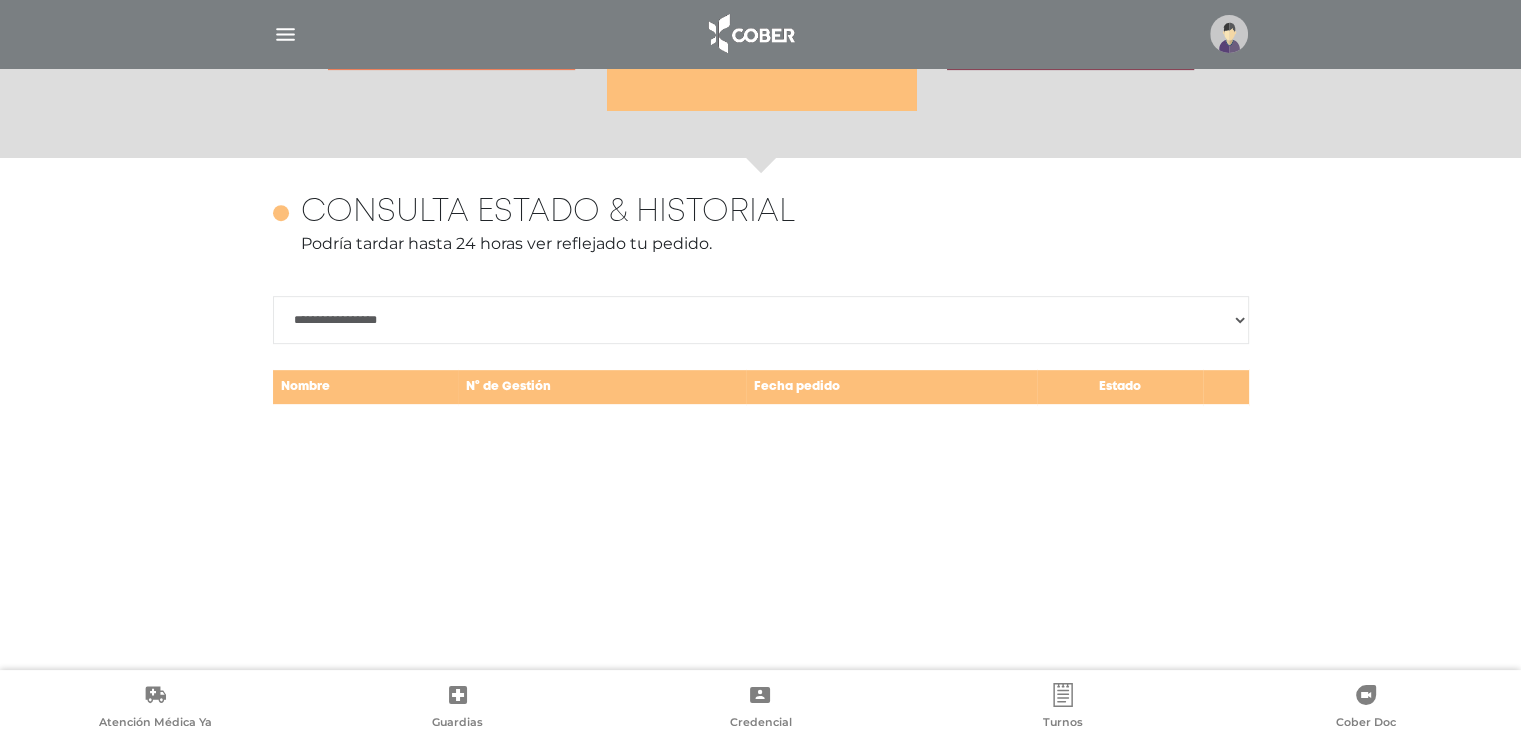 click on "**********" at bounding box center (761, 320) 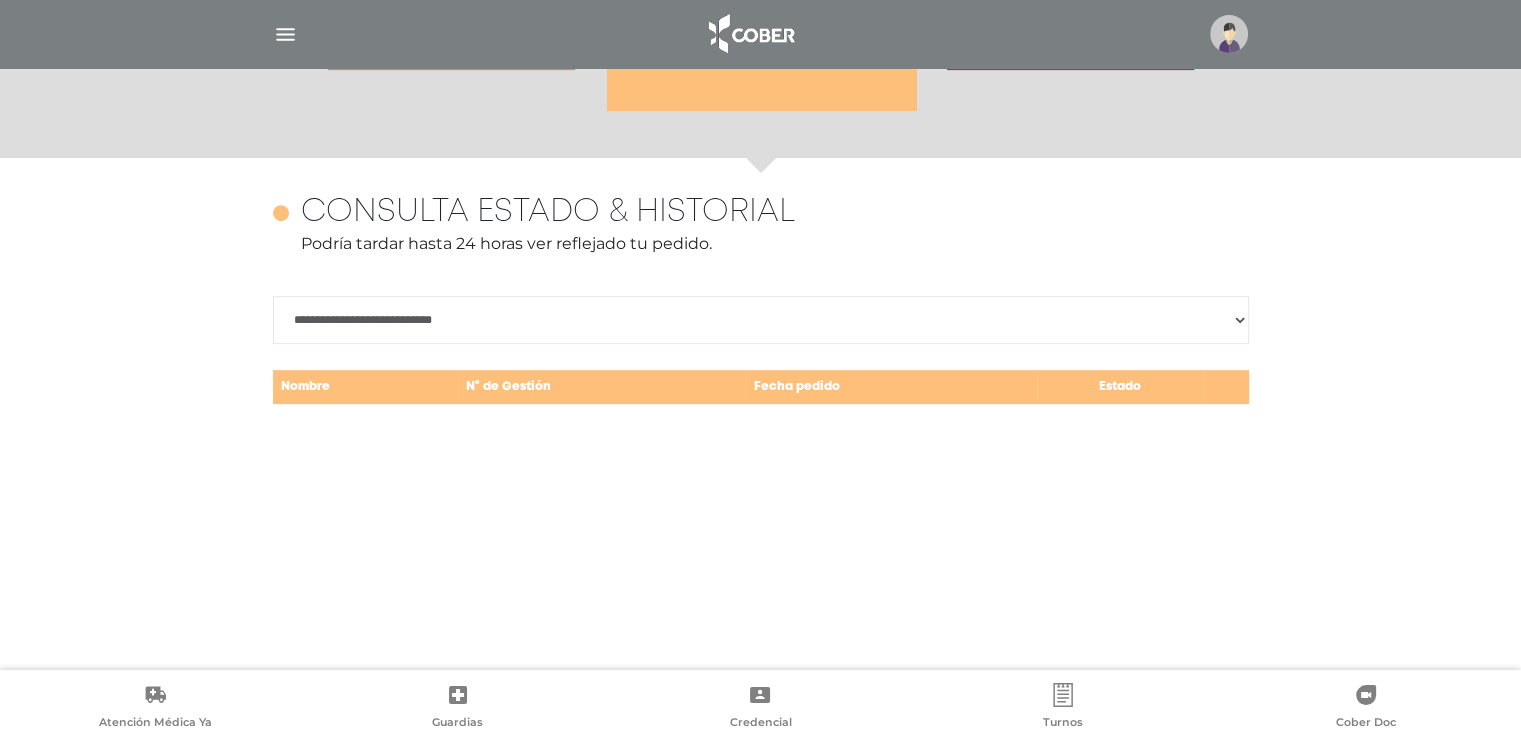 click on "**********" at bounding box center [761, 320] 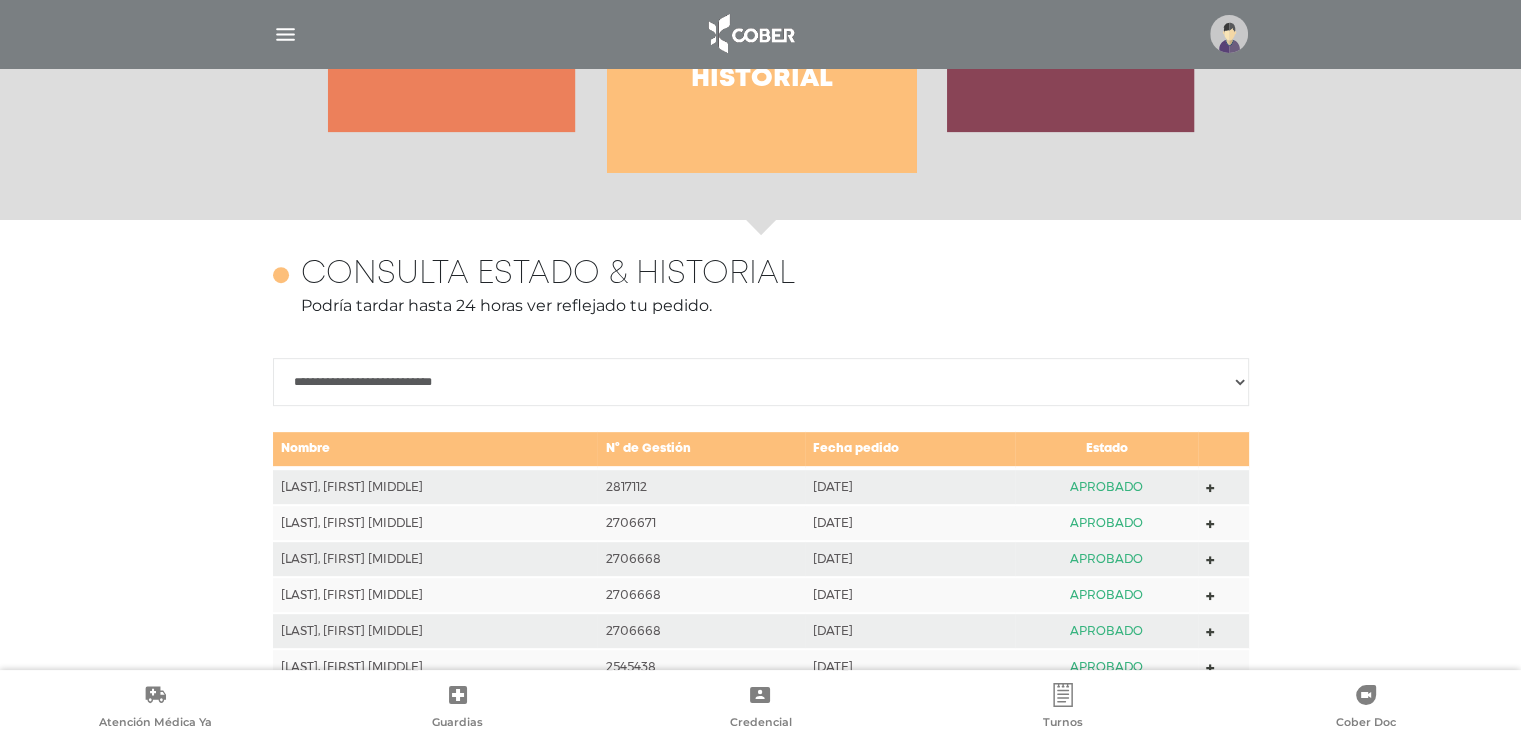 scroll, scrollTop: 478, scrollLeft: 0, axis: vertical 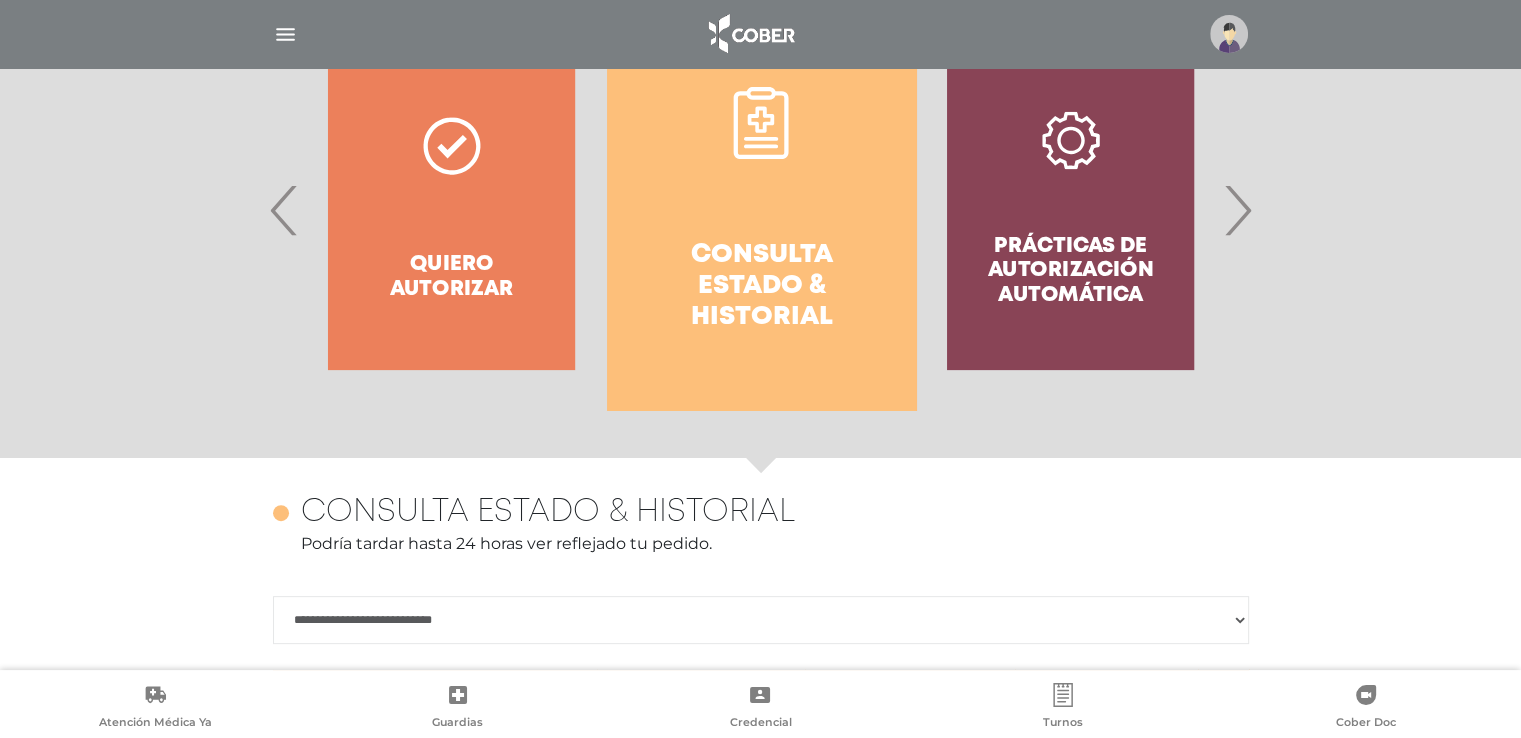 click on "›" at bounding box center [1237, 210] 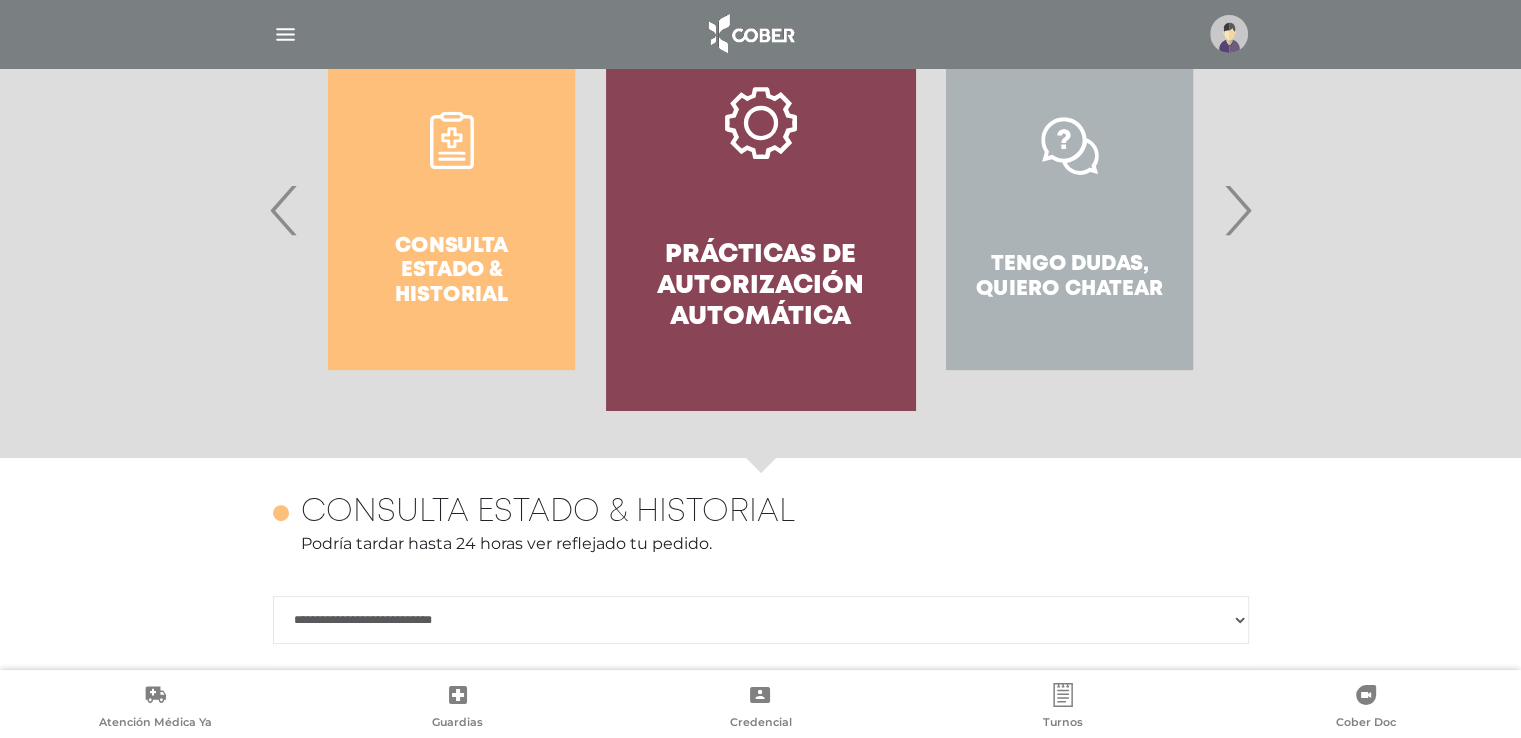 click on "Prácticas de autorización automática" at bounding box center [760, 210] 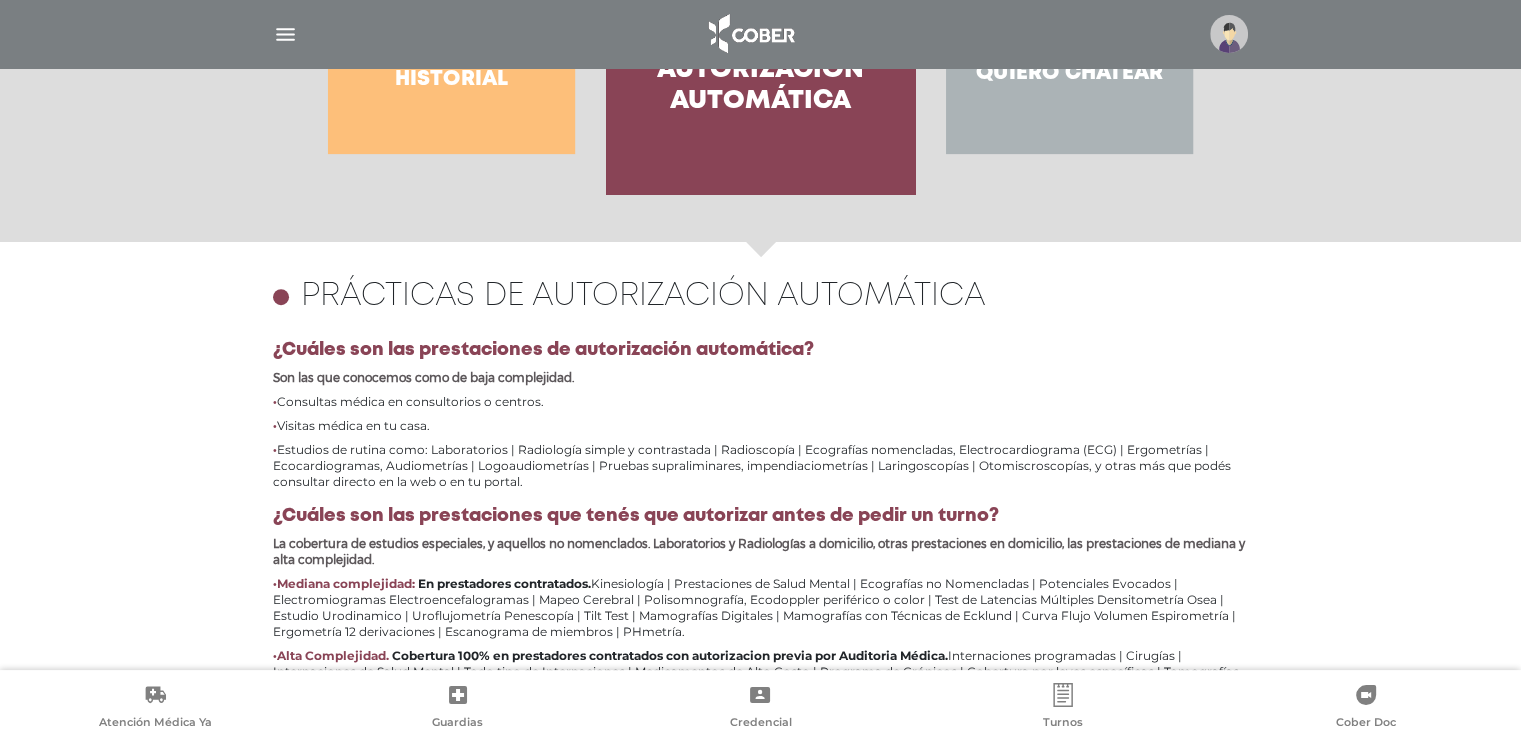 scroll, scrollTop: 468, scrollLeft: 0, axis: vertical 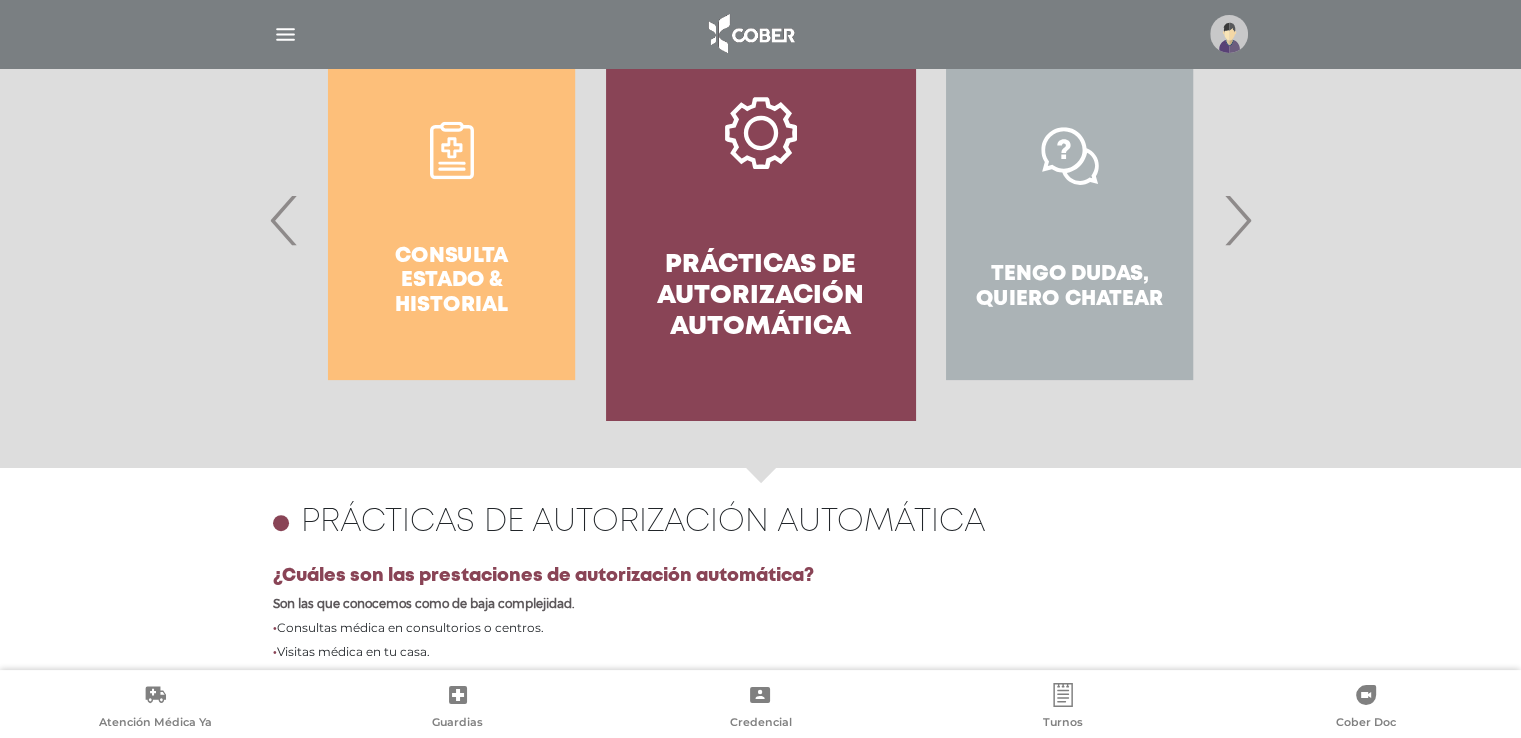 click on "Tengo dudas, quiero chatear" at bounding box center [1069, 220] 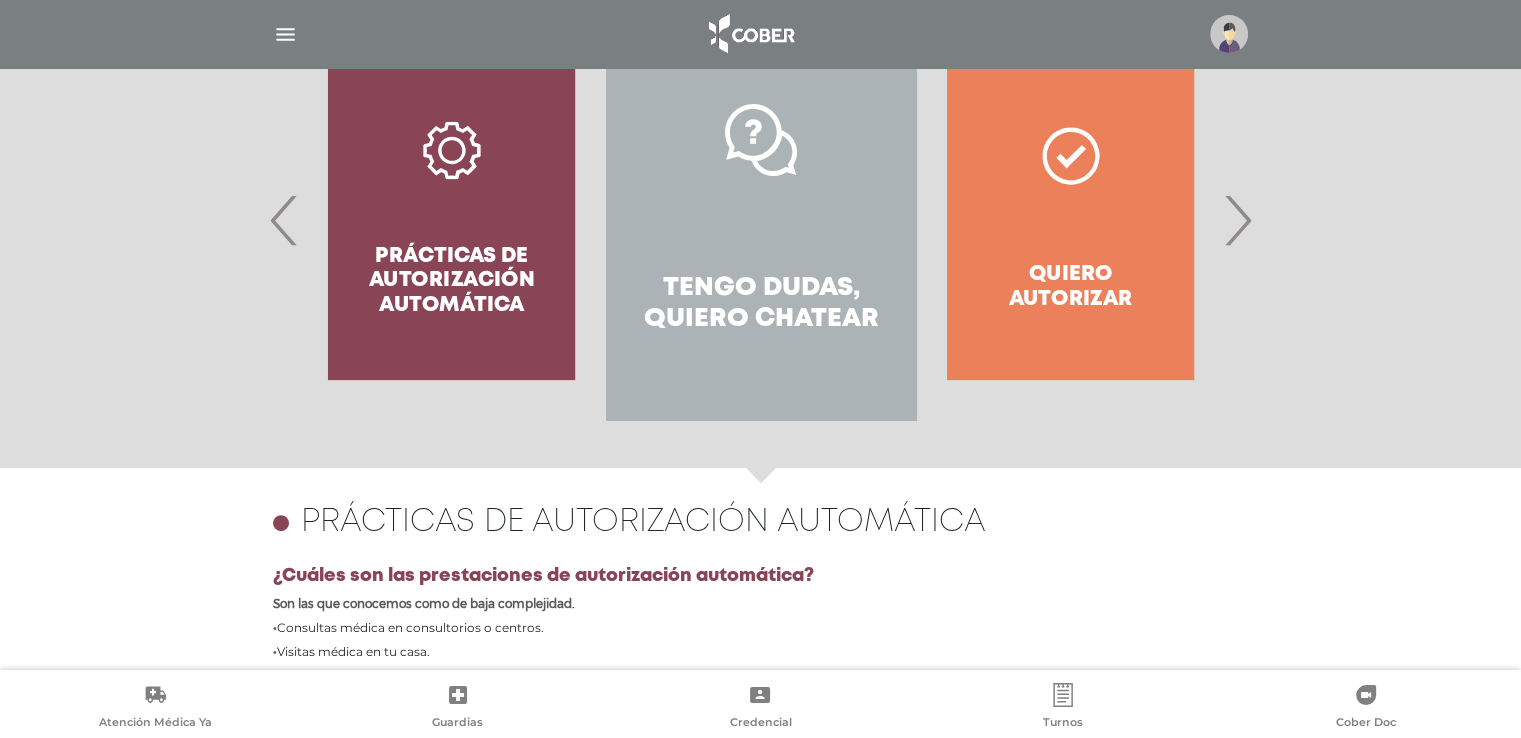 click on "›" at bounding box center (1237, 220) 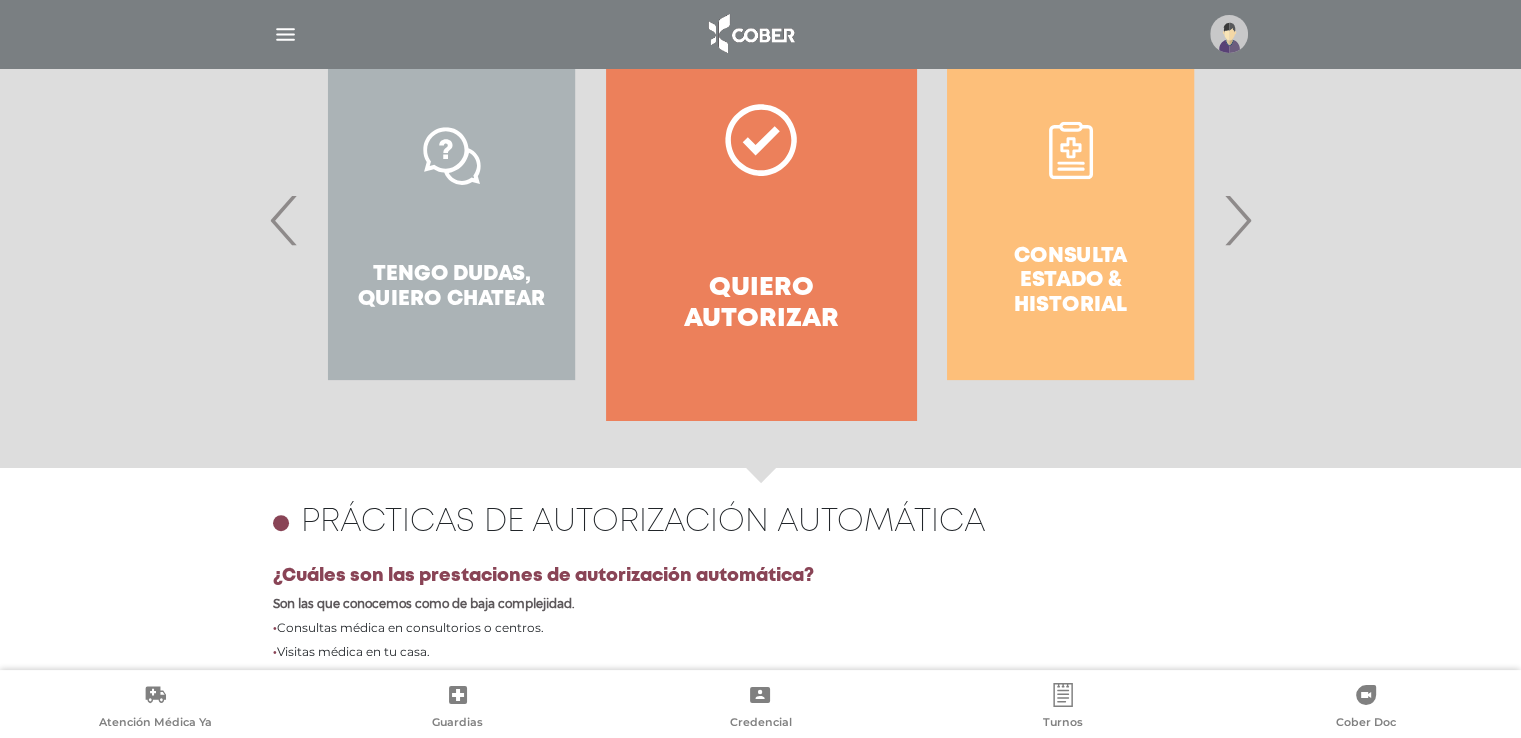 click on "Quiero autorizar" at bounding box center (760, 220) 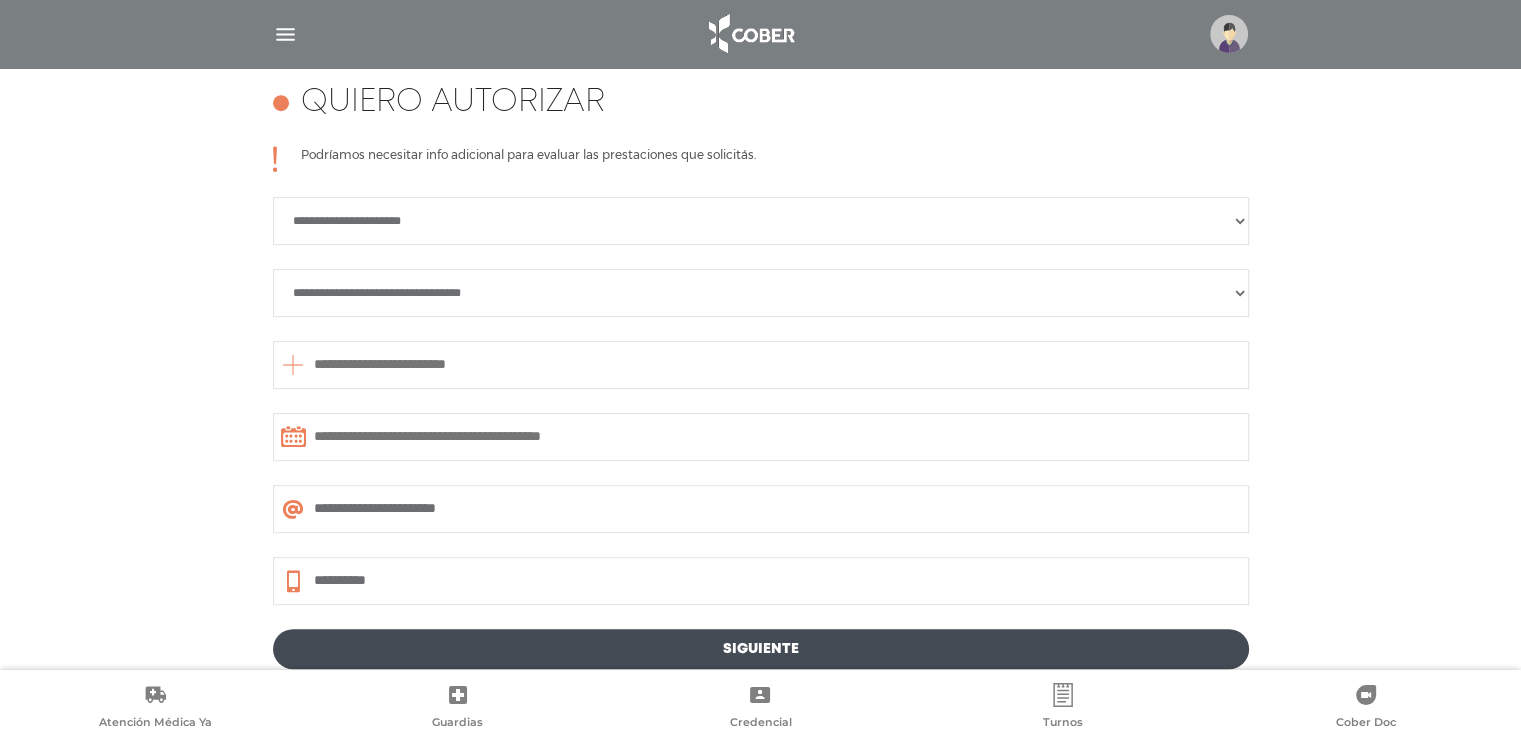 scroll, scrollTop: 488, scrollLeft: 0, axis: vertical 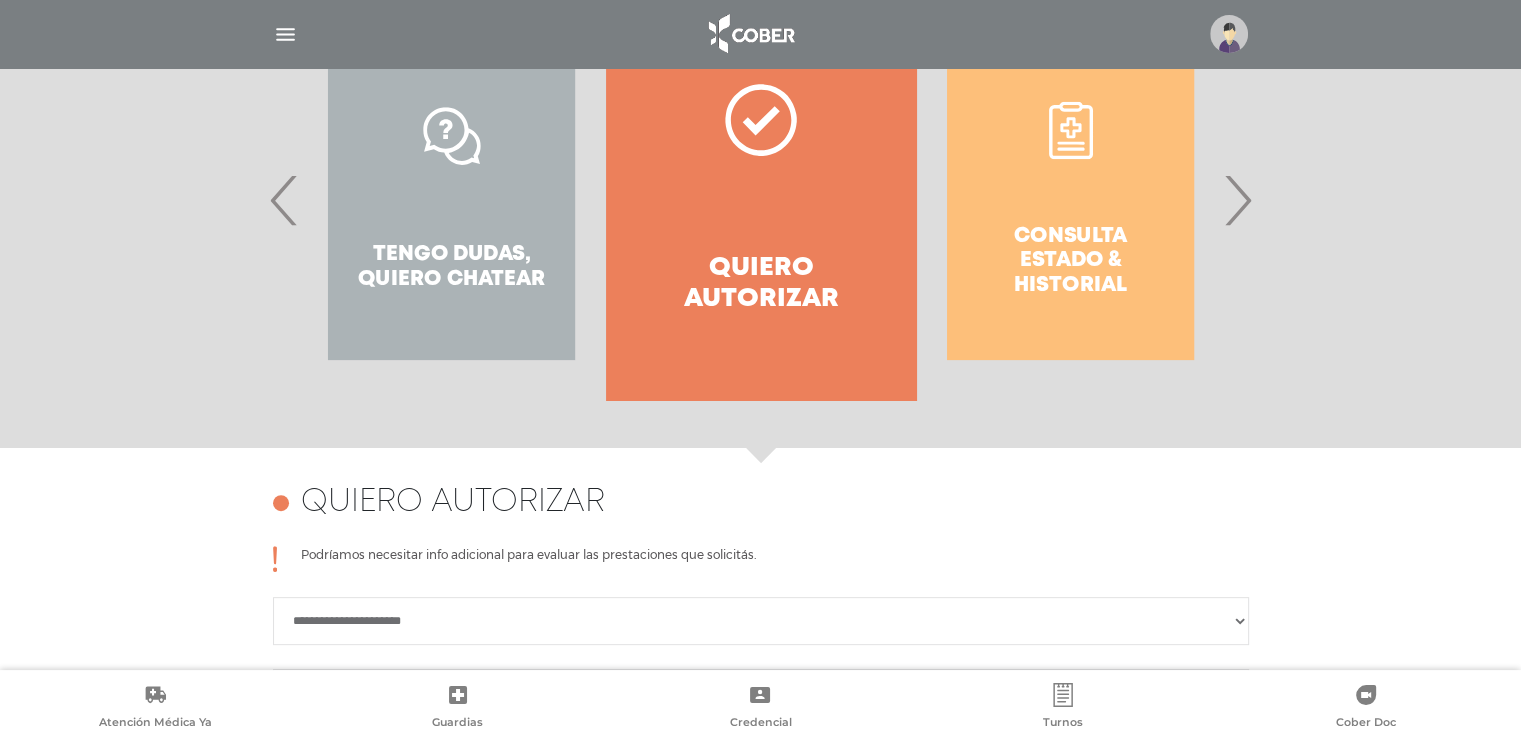 click on "Consulta estado & historial" at bounding box center (1070, 200) 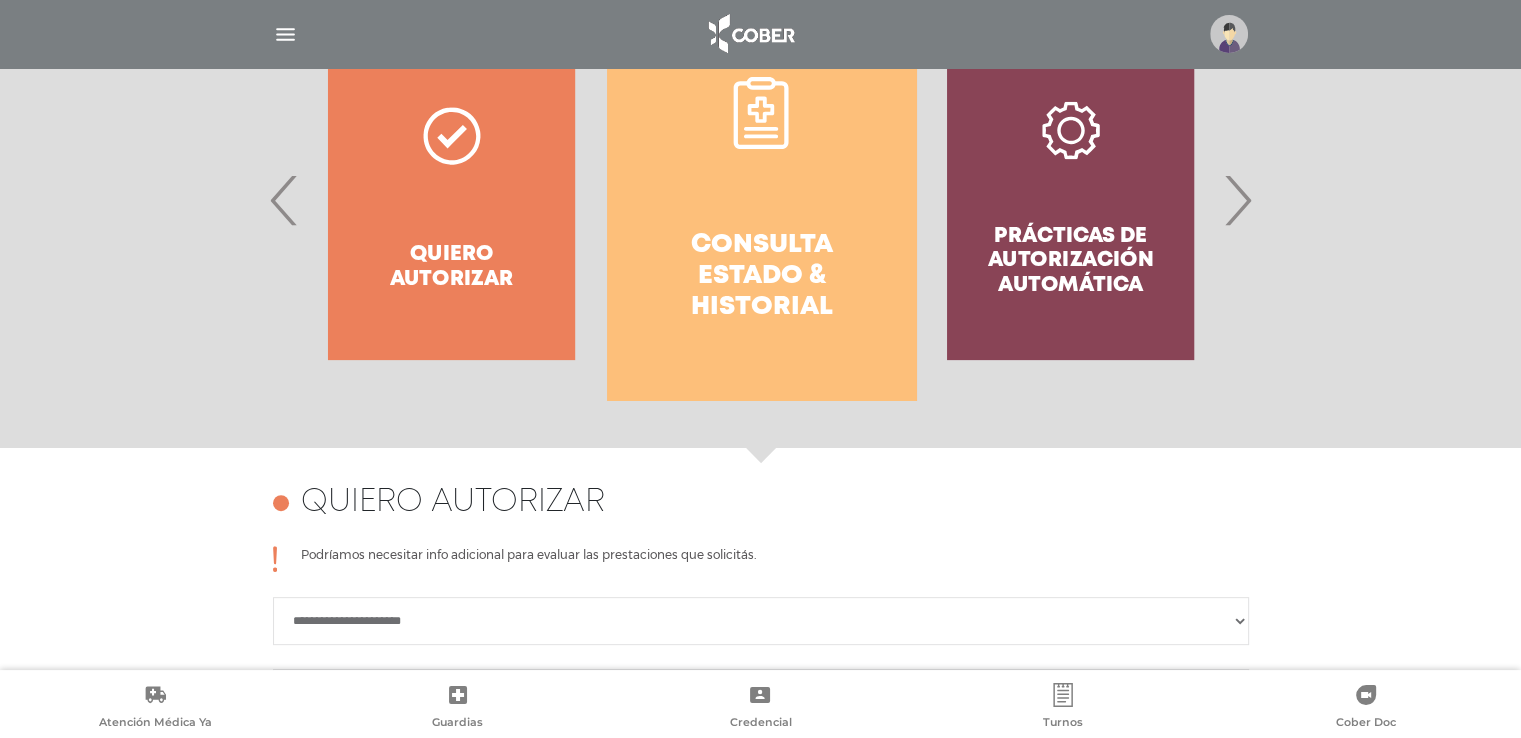 click on "Consulta estado & historial" at bounding box center (761, 200) 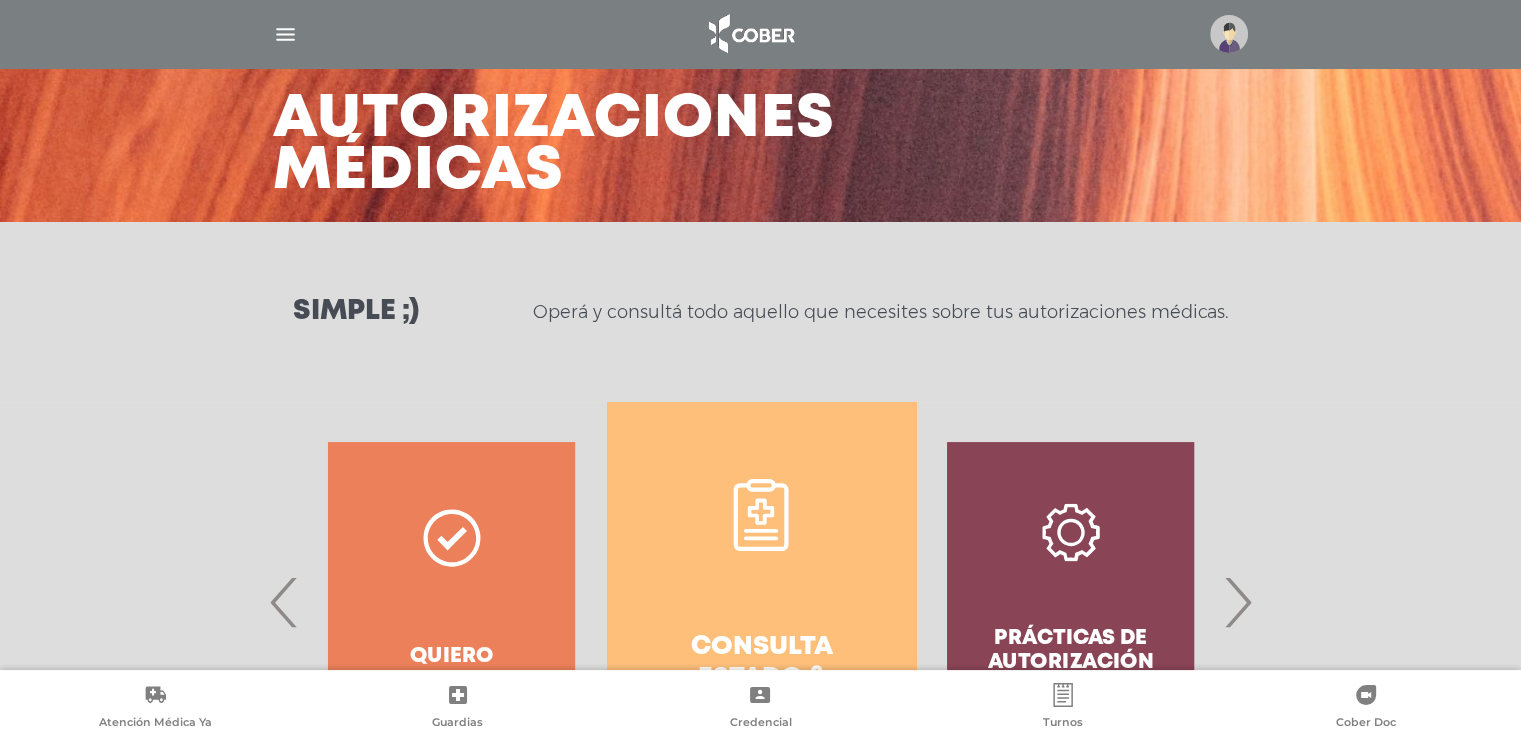 scroll, scrollTop: 78, scrollLeft: 0, axis: vertical 